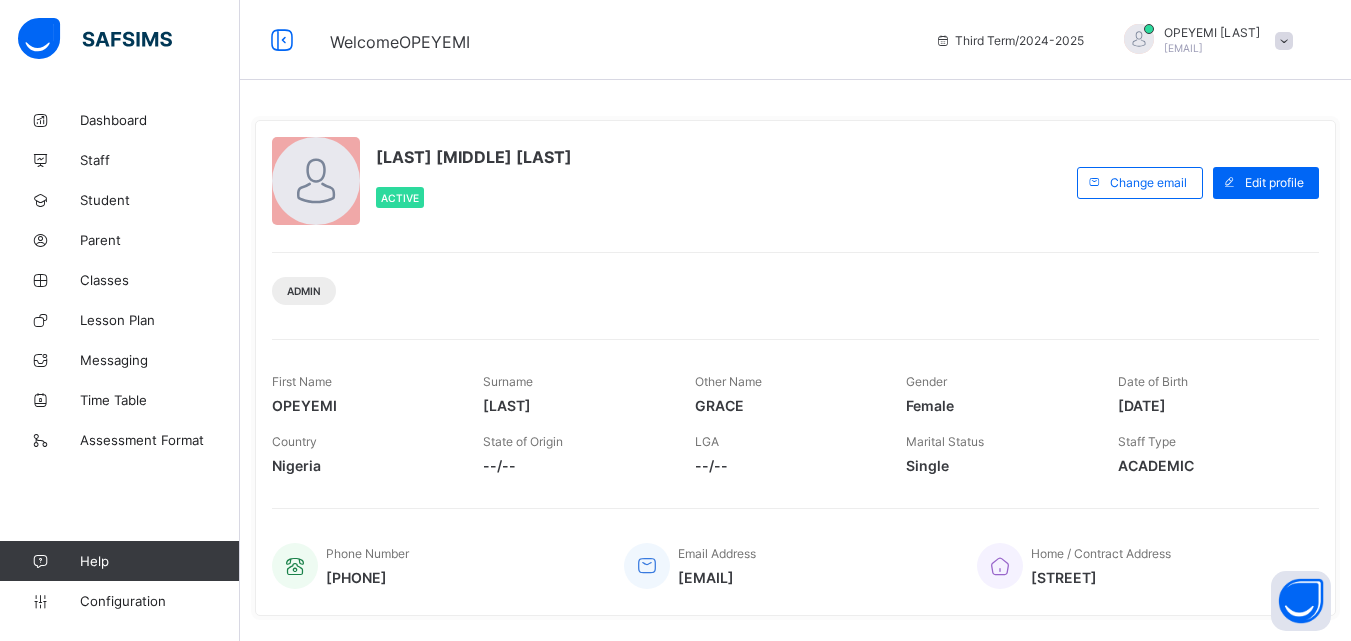 scroll, scrollTop: 0, scrollLeft: 0, axis: both 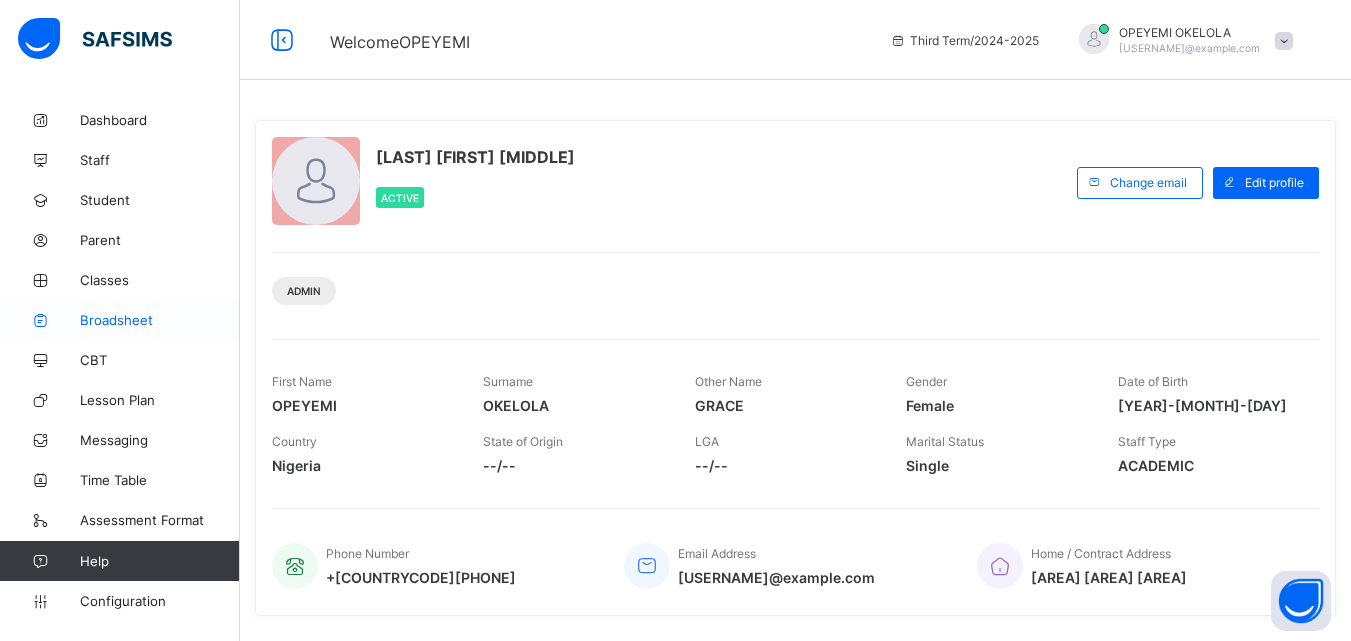 click on "Broadsheet" at bounding box center [160, 320] 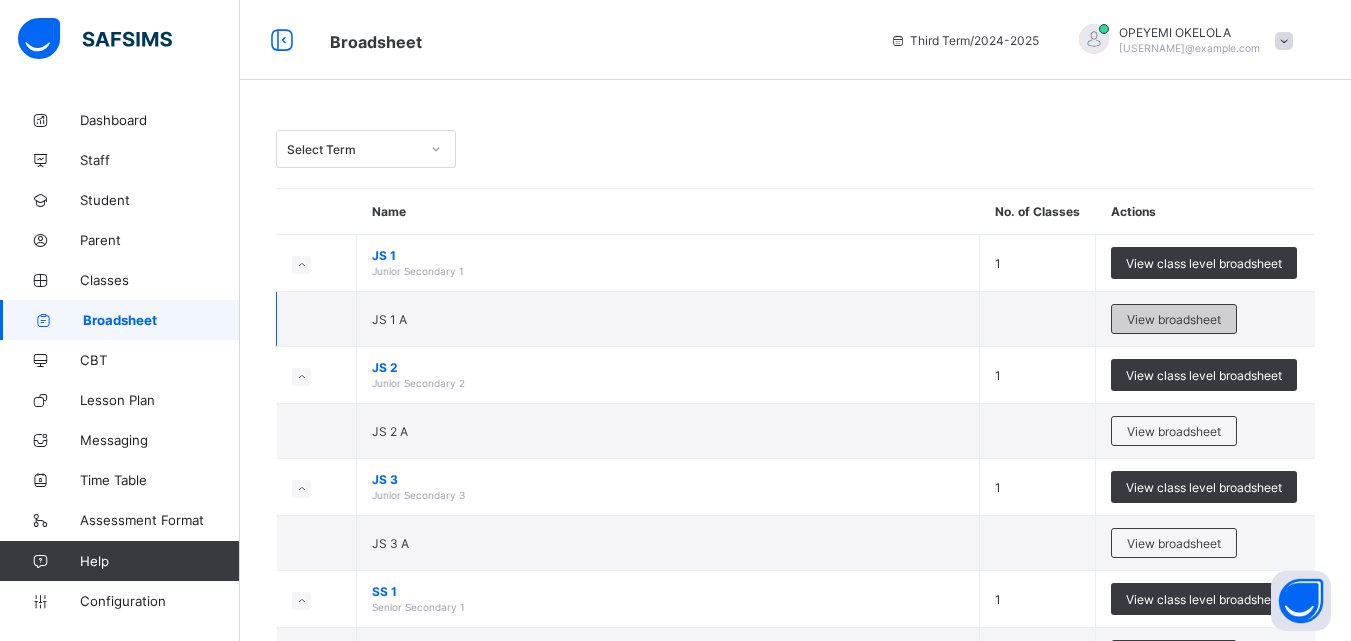 click on "View broadsheet" at bounding box center [1174, 319] 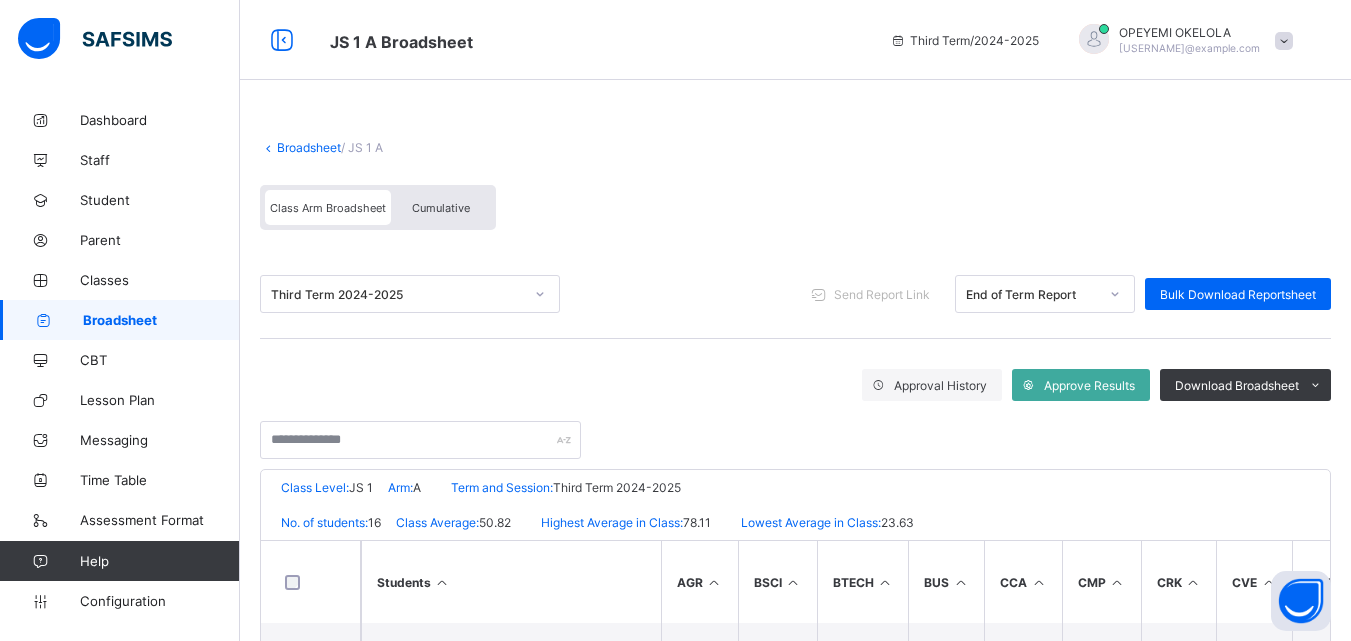 click on "Cumulative" at bounding box center (441, 208) 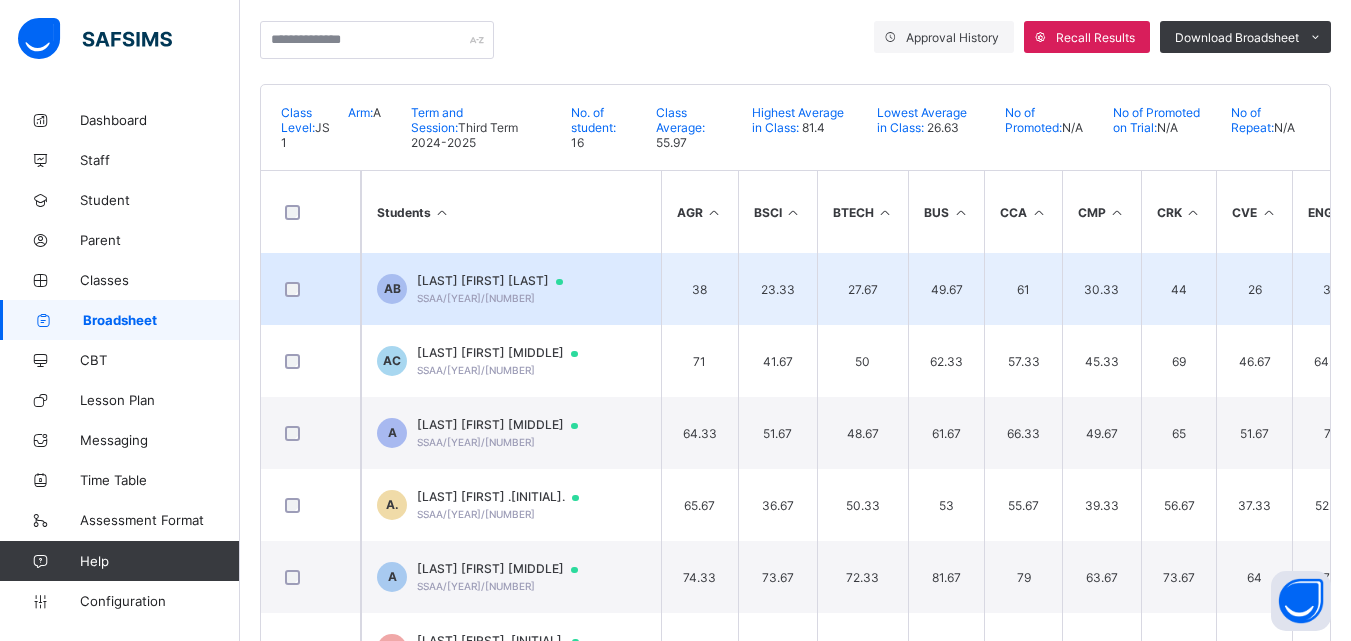 scroll, scrollTop: 400, scrollLeft: 0, axis: vertical 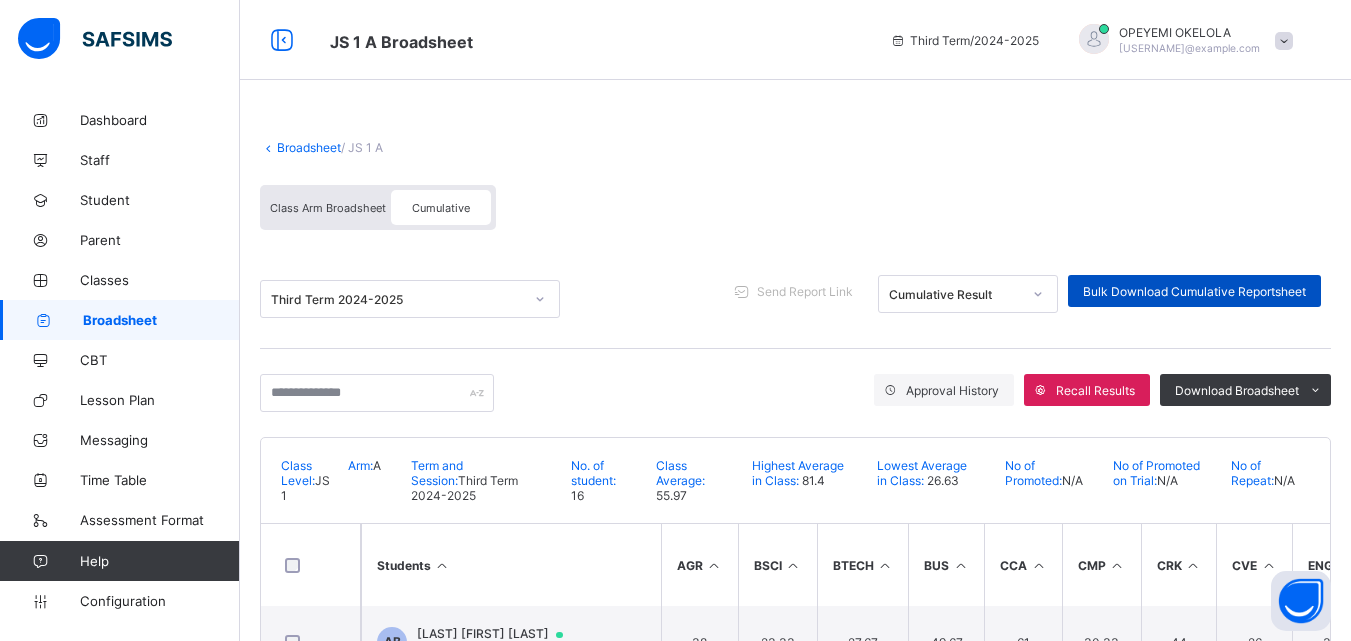 click on "Bulk Download Cumulative Reportsheet" at bounding box center (1194, 291) 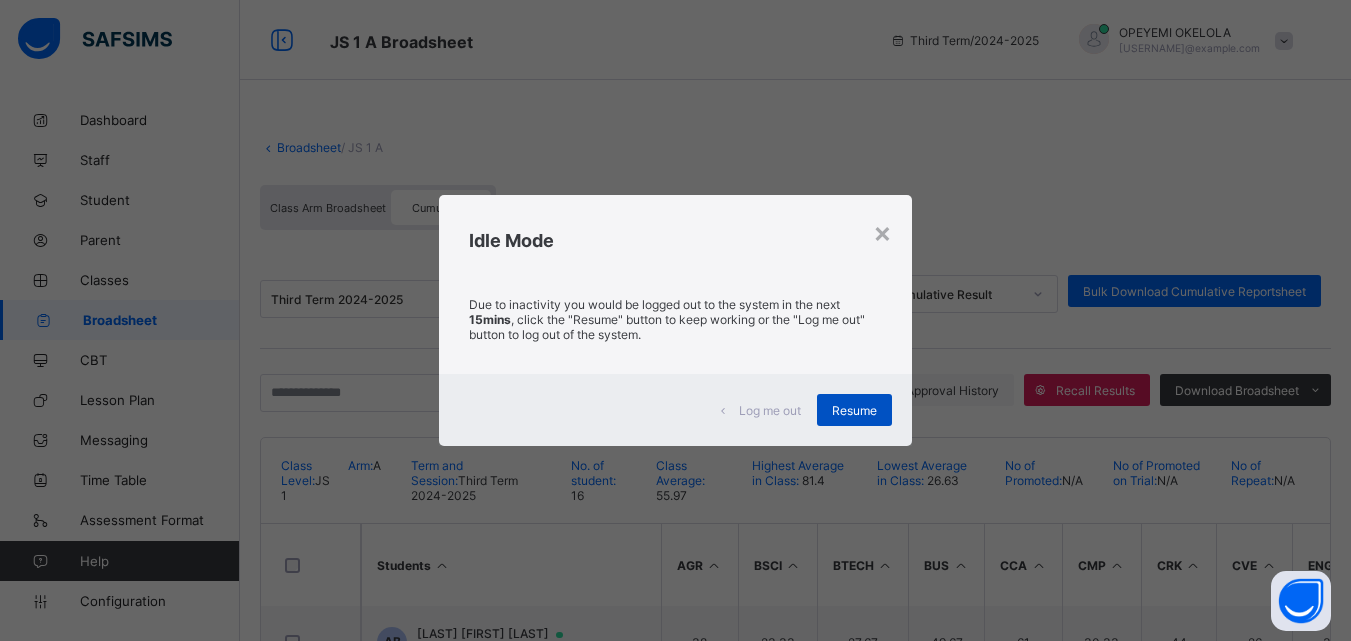 click on "Resume" at bounding box center [854, 410] 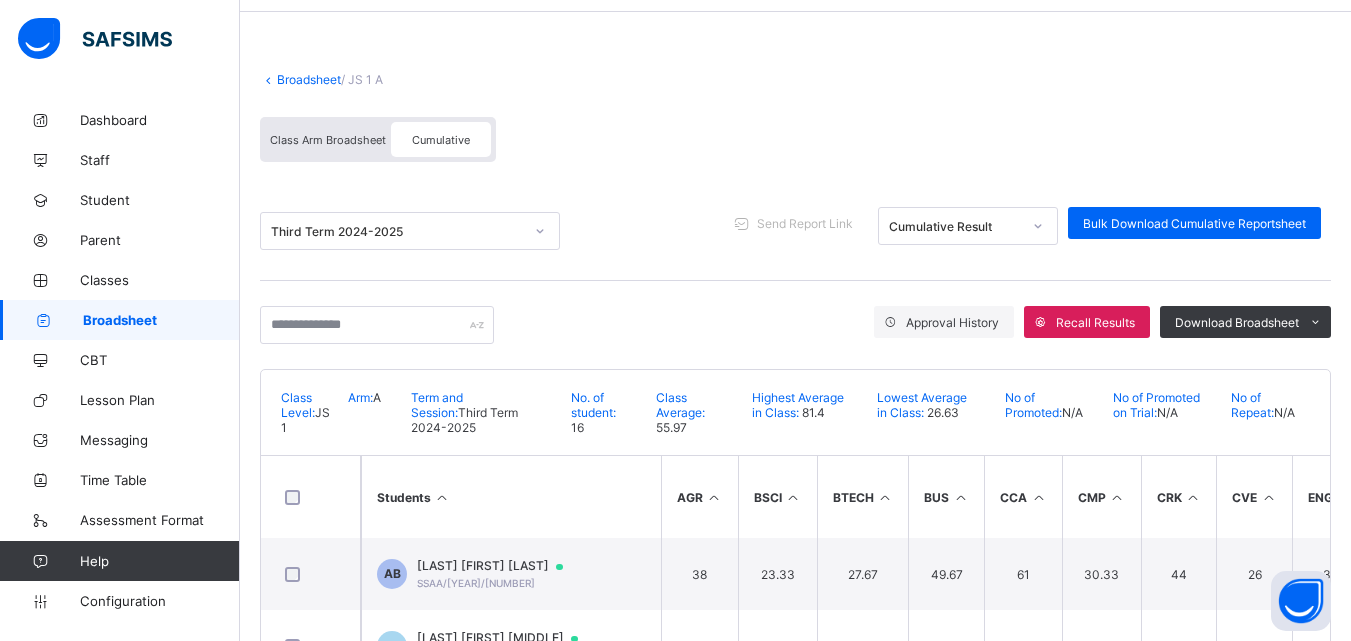 scroll, scrollTop: 100, scrollLeft: 0, axis: vertical 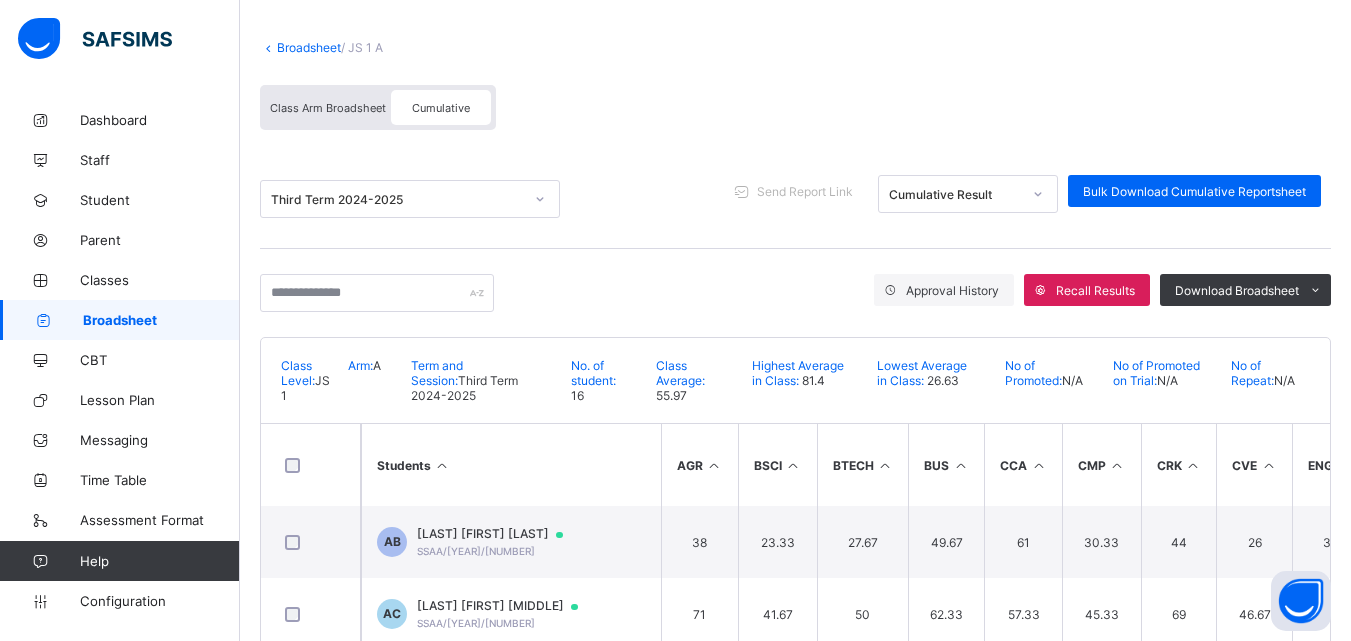 click on "Broadsheet" at bounding box center (309, 47) 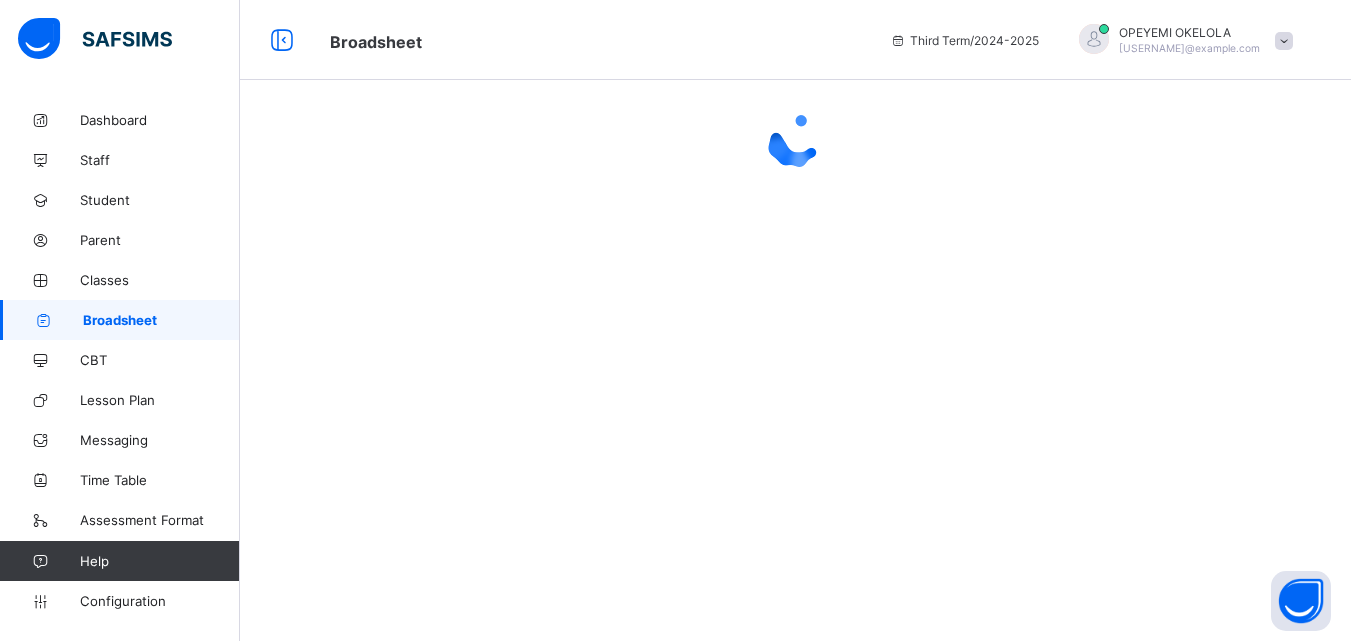 scroll, scrollTop: 0, scrollLeft: 0, axis: both 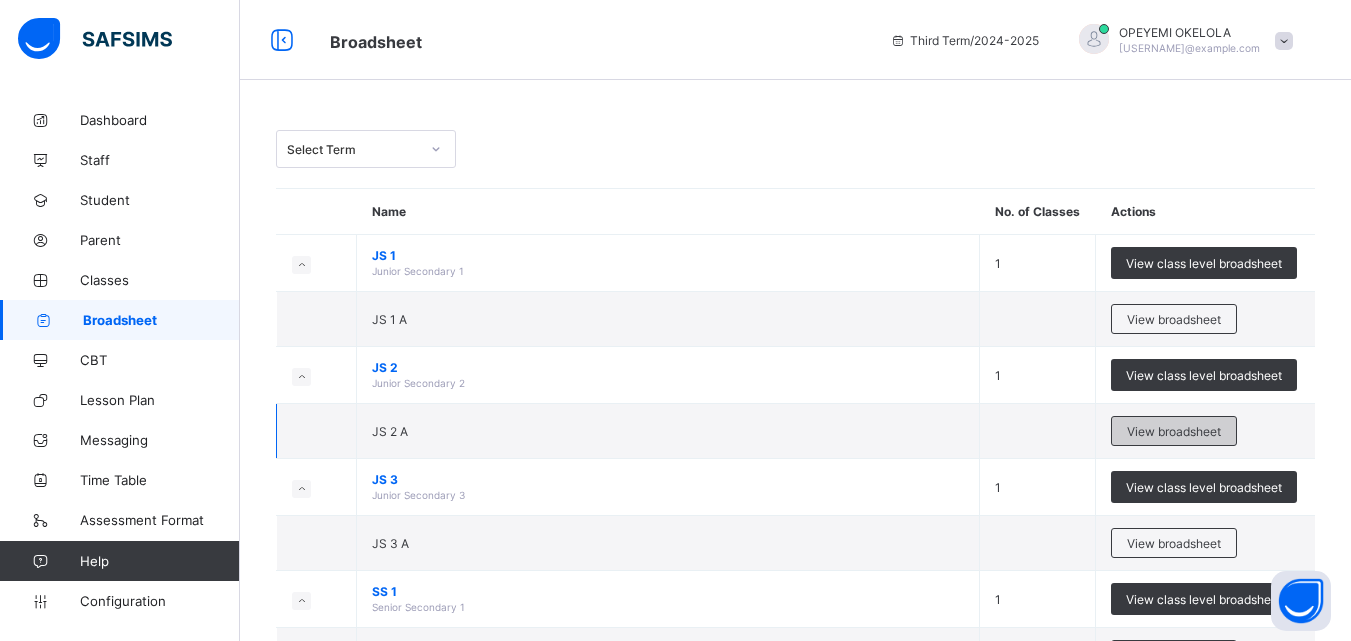 click on "View broadsheet" at bounding box center [1174, 431] 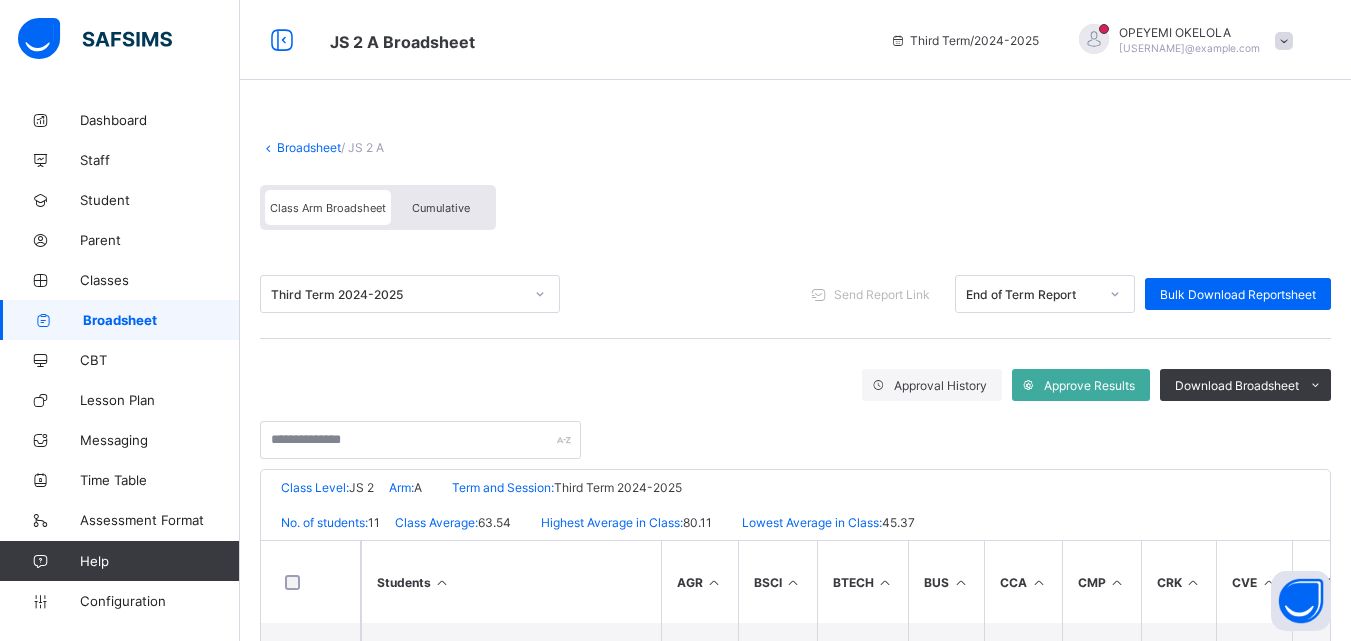 click on "Cumulative" at bounding box center (441, 208) 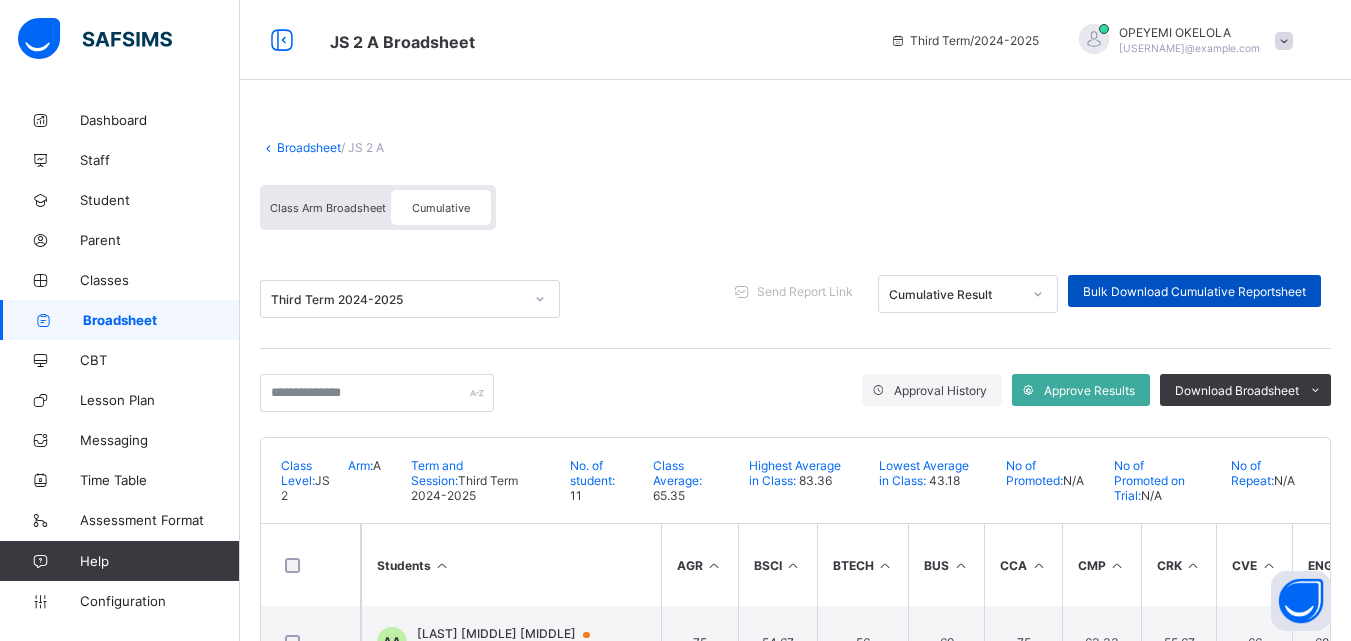 click on "Bulk Download Cumulative Reportsheet" at bounding box center (1194, 291) 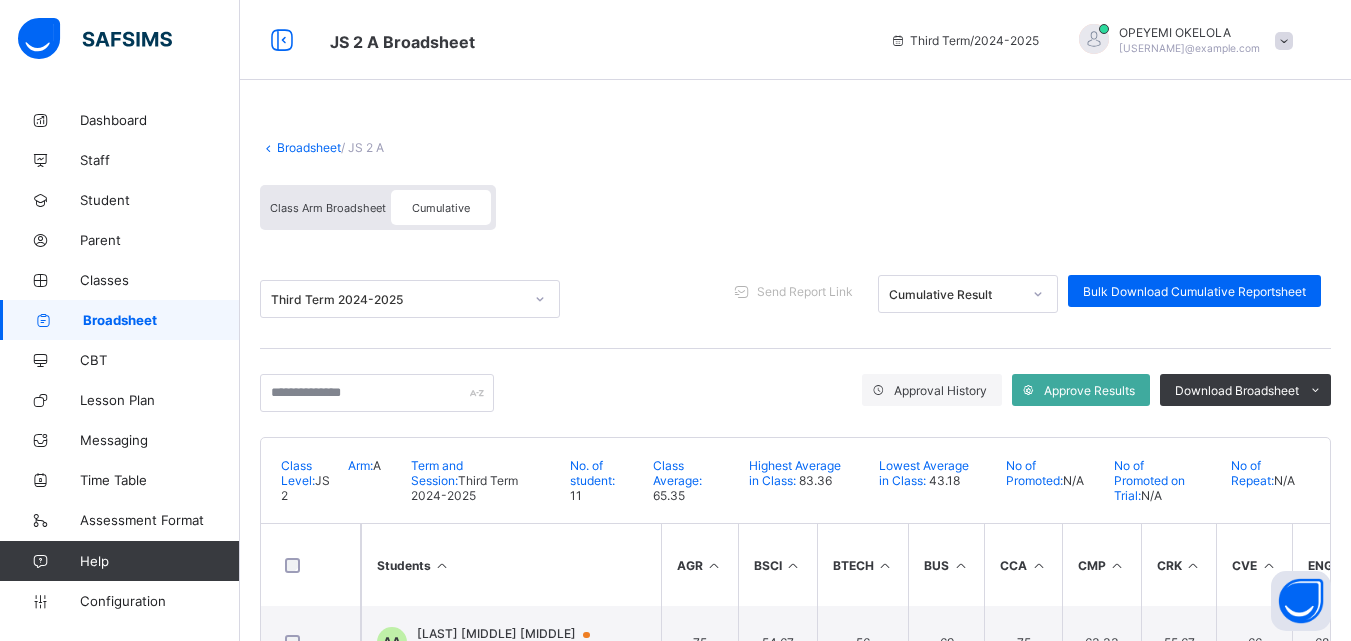 click on "Broadsheet" at bounding box center (309, 147) 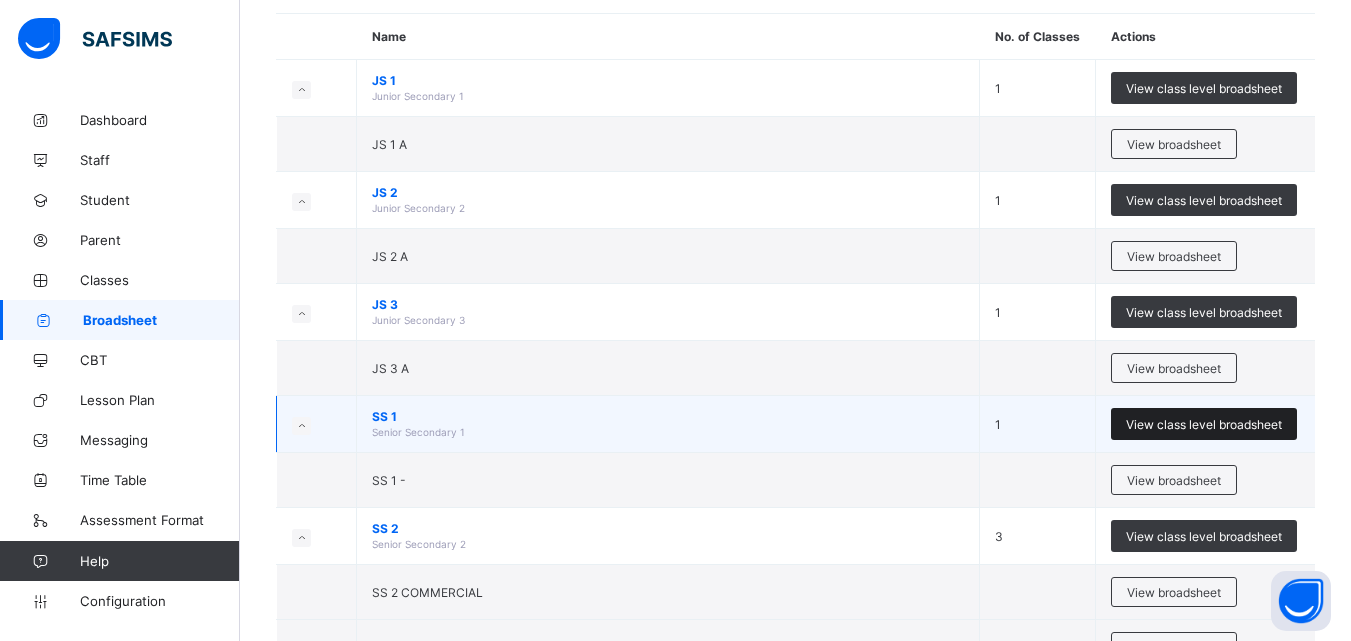 scroll, scrollTop: 200, scrollLeft: 0, axis: vertical 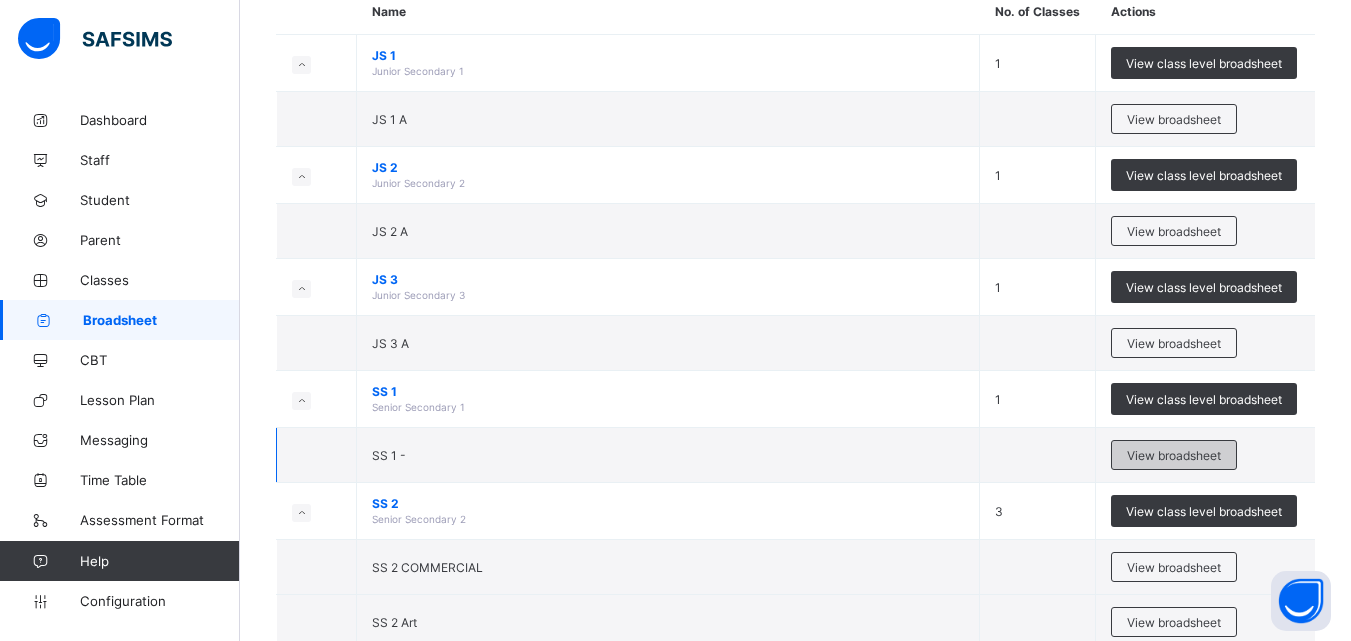 click on "View broadsheet" at bounding box center [1174, 455] 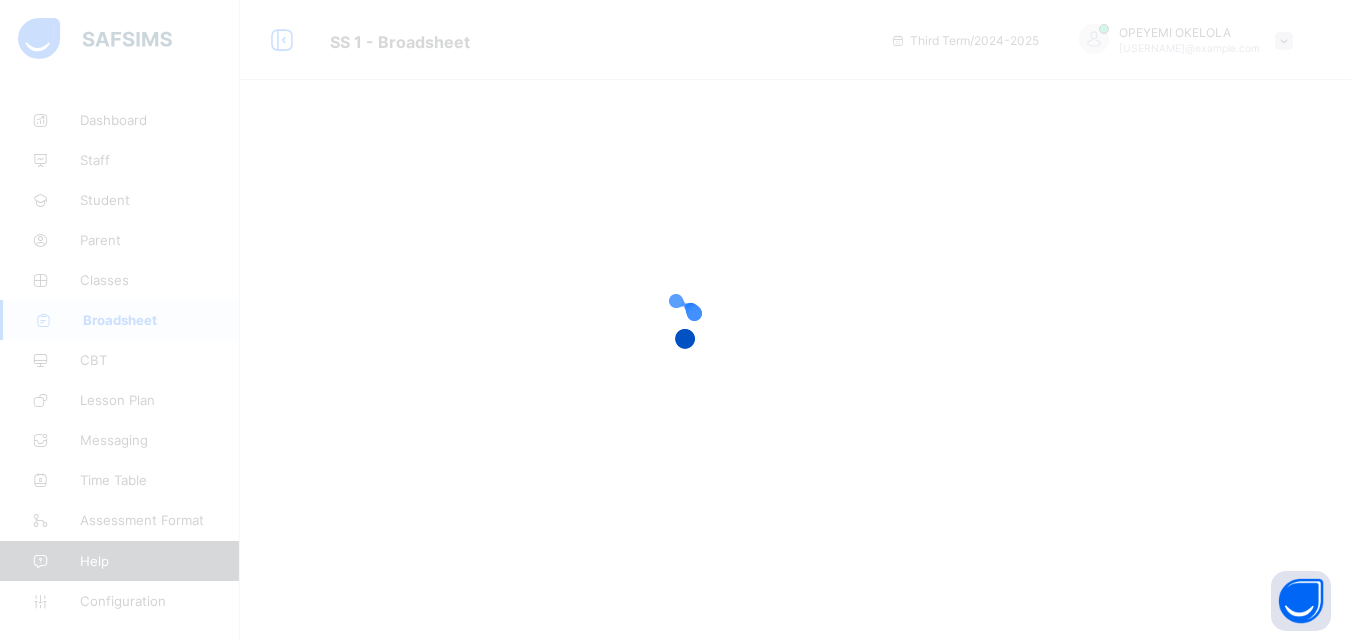 scroll, scrollTop: 0, scrollLeft: 0, axis: both 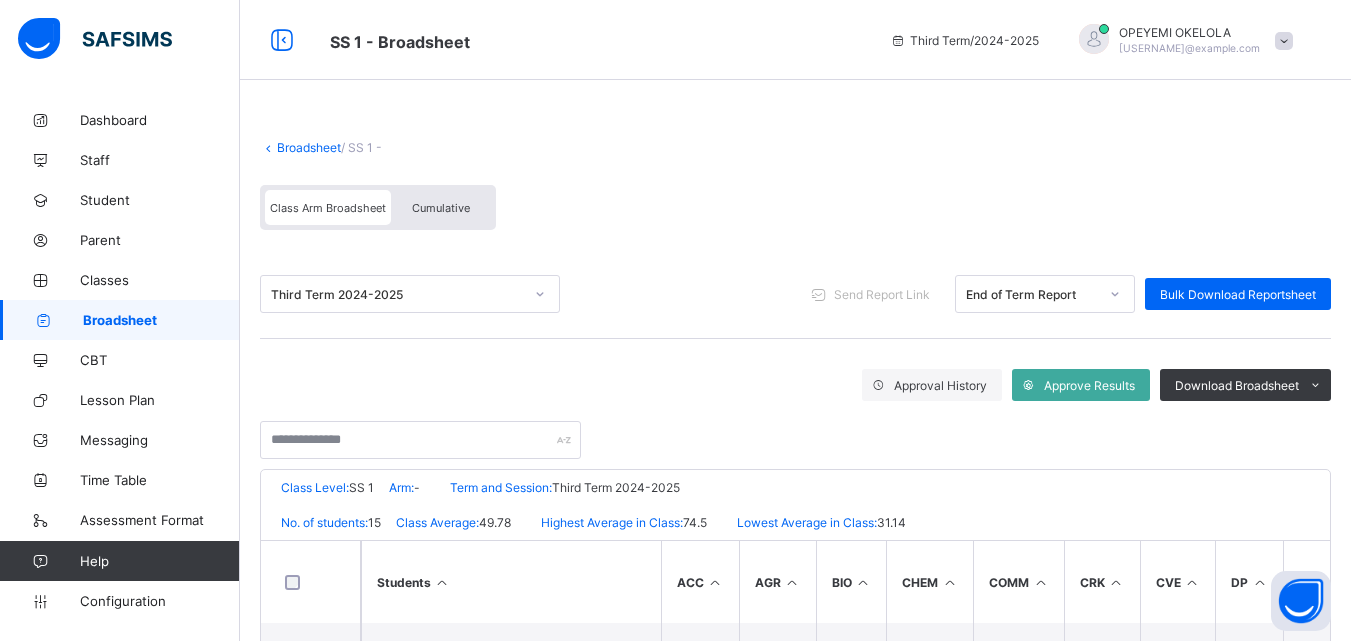 click on "Cumulative" at bounding box center [441, 208] 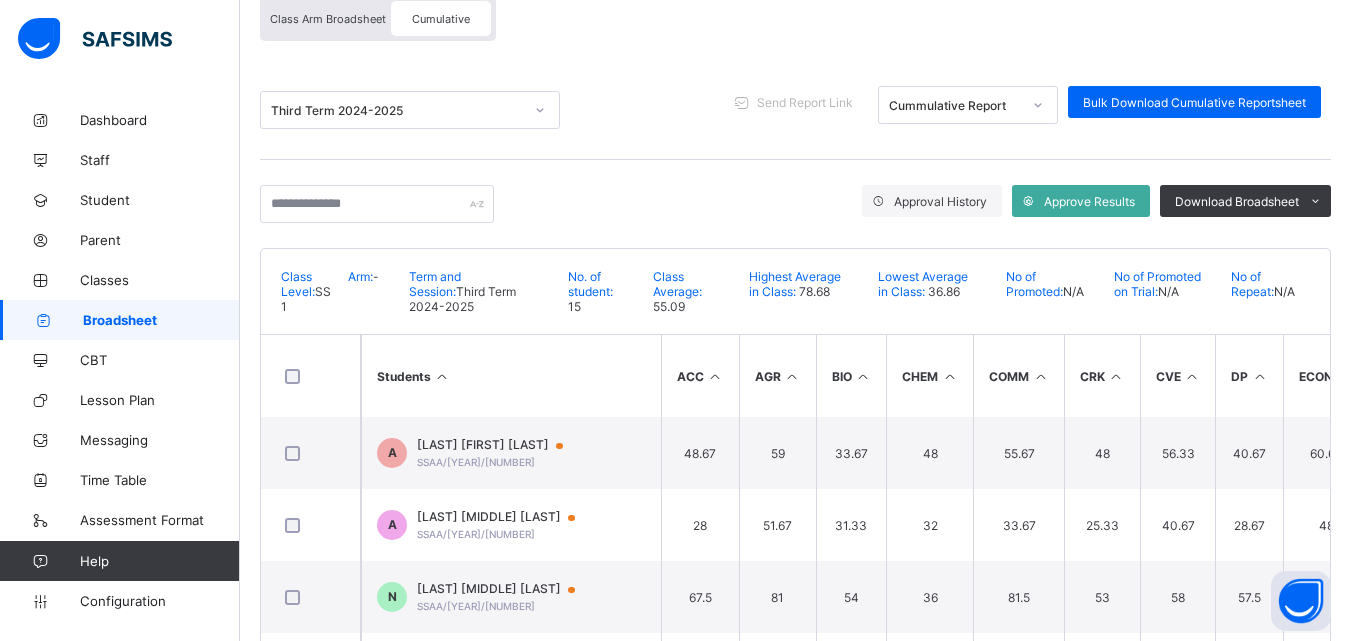 scroll, scrollTop: 200, scrollLeft: 0, axis: vertical 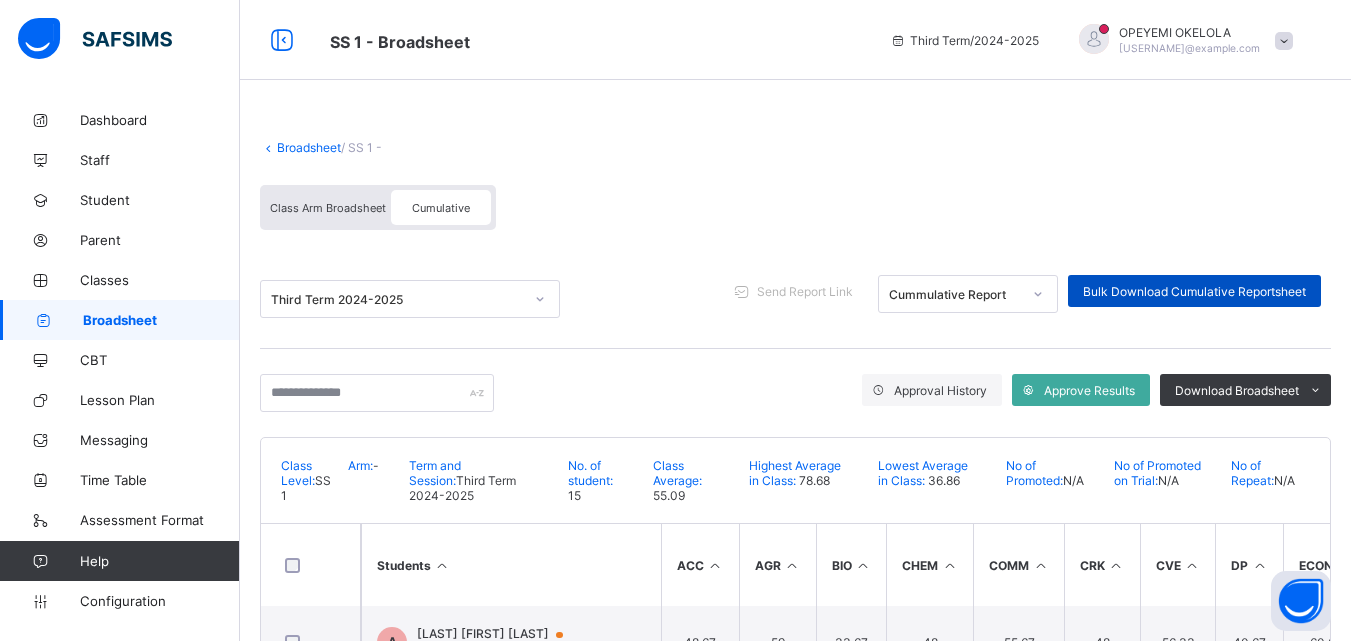 click on "Bulk Download Cumulative Reportsheet" at bounding box center [1194, 291] 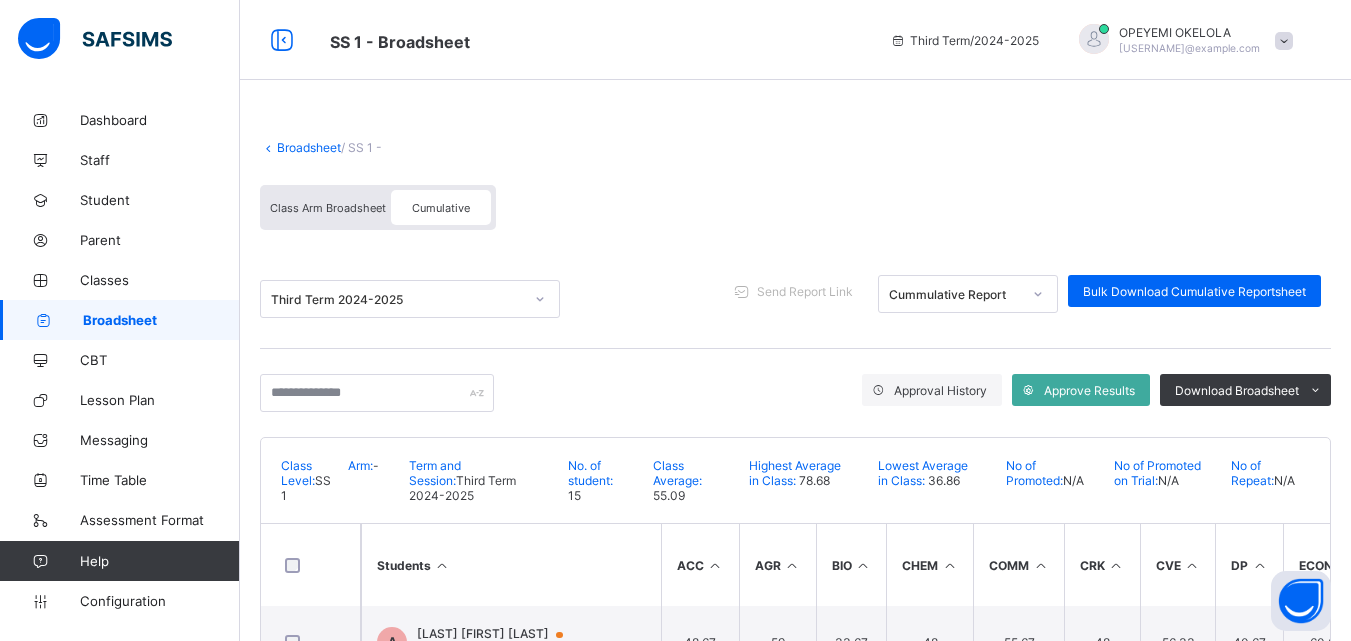 click on "Broadsheet" at bounding box center (309, 147) 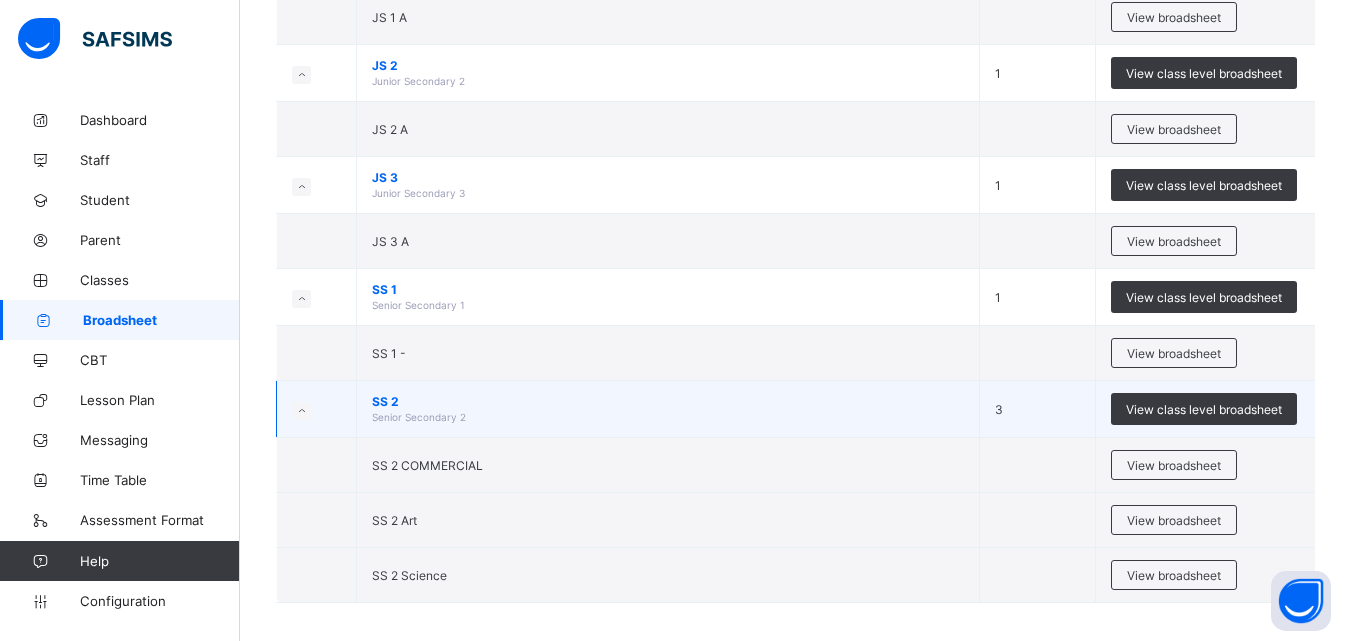 scroll, scrollTop: 314, scrollLeft: 0, axis: vertical 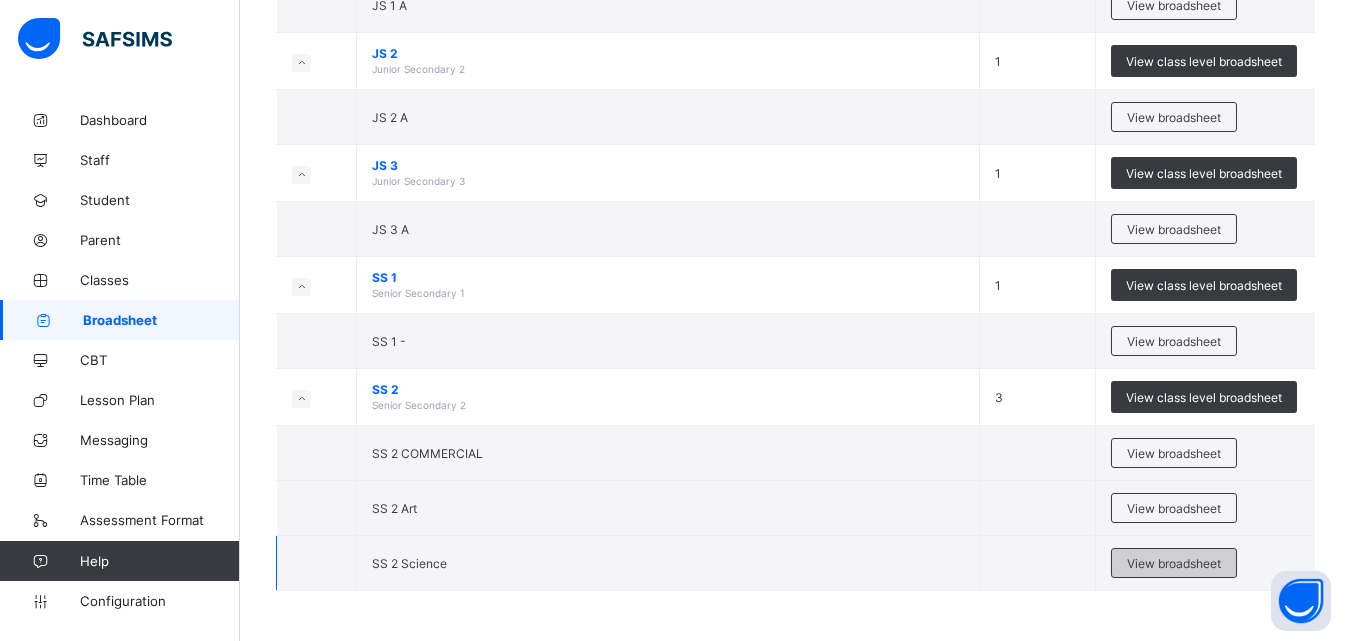 click on "View broadsheet" at bounding box center (1174, 563) 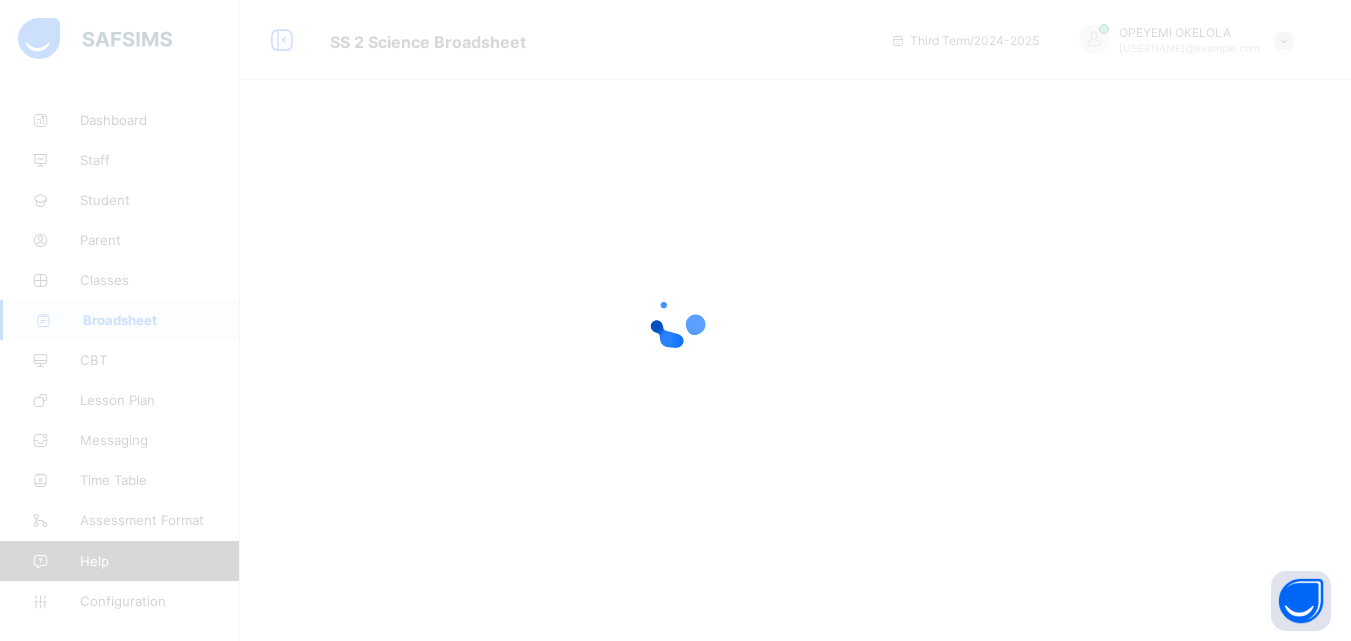 scroll, scrollTop: 0, scrollLeft: 0, axis: both 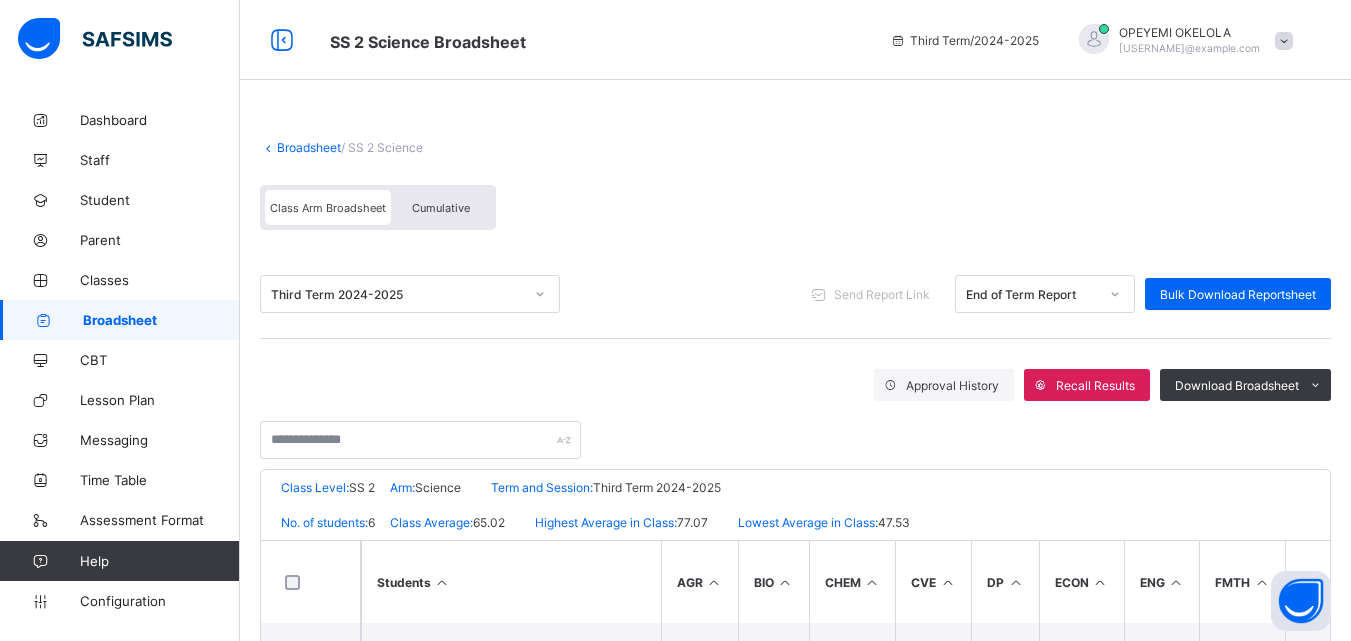 click on "Cumulative" at bounding box center [441, 208] 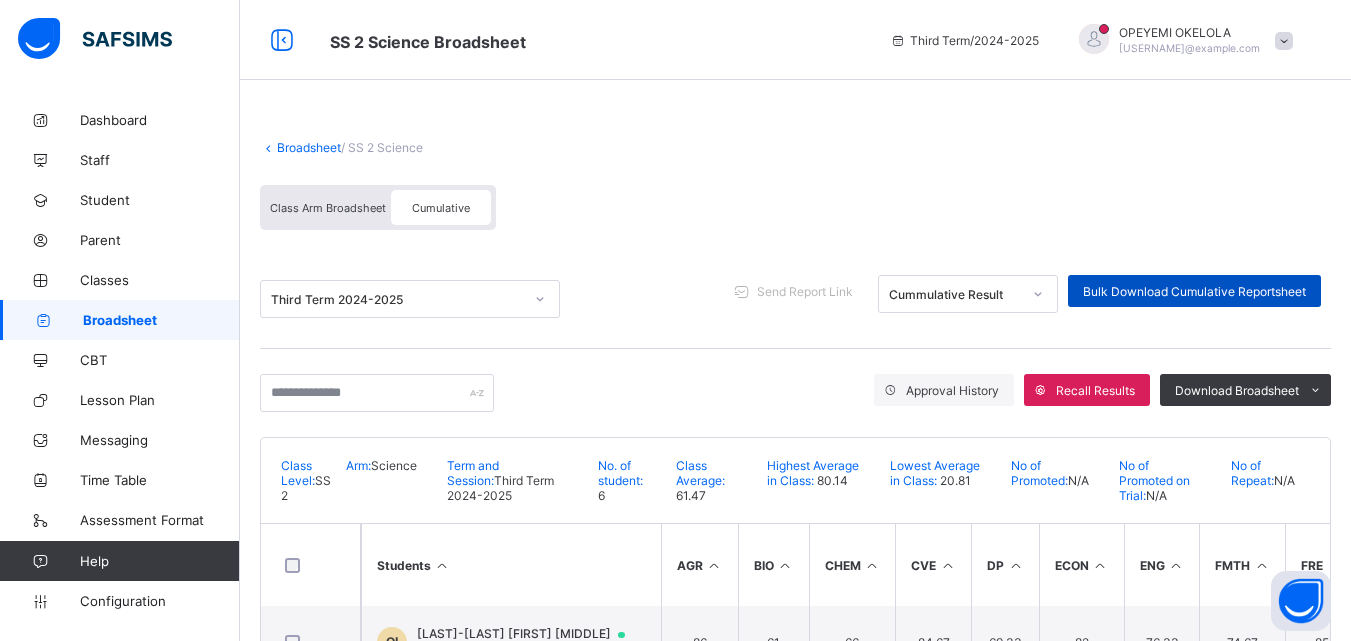 click on "Bulk Download Cumulative Reportsheet" at bounding box center [1194, 291] 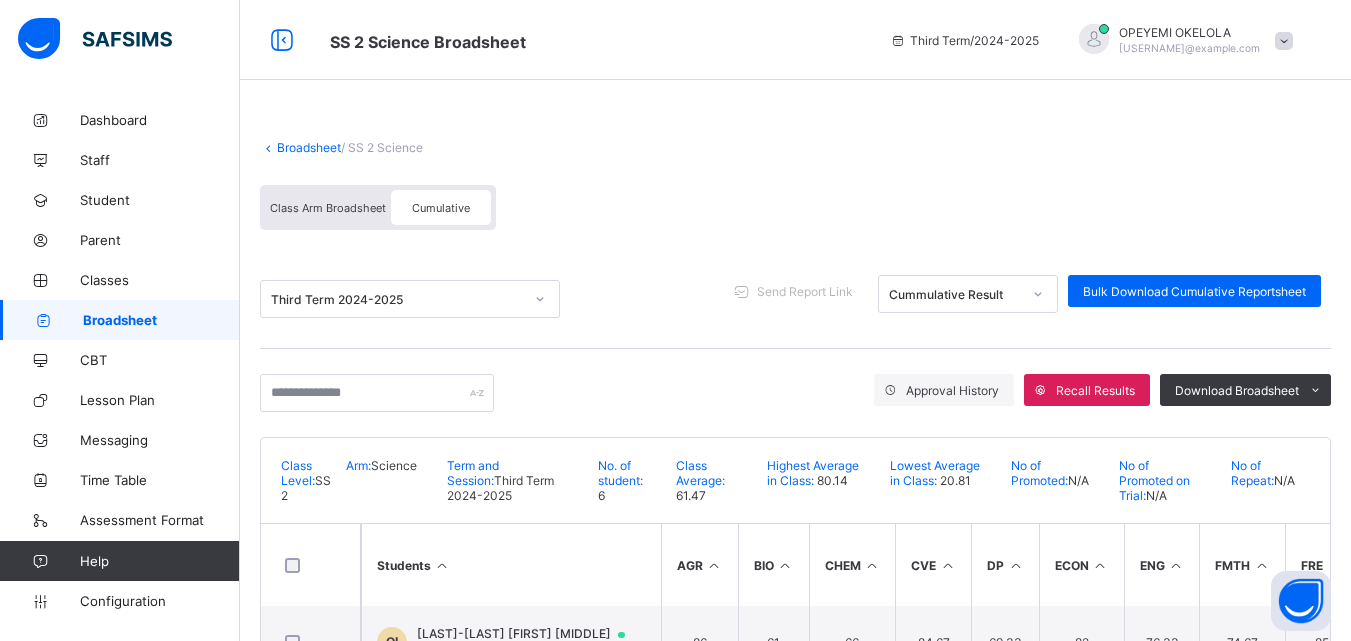 click on "Broadsheet" at bounding box center (309, 147) 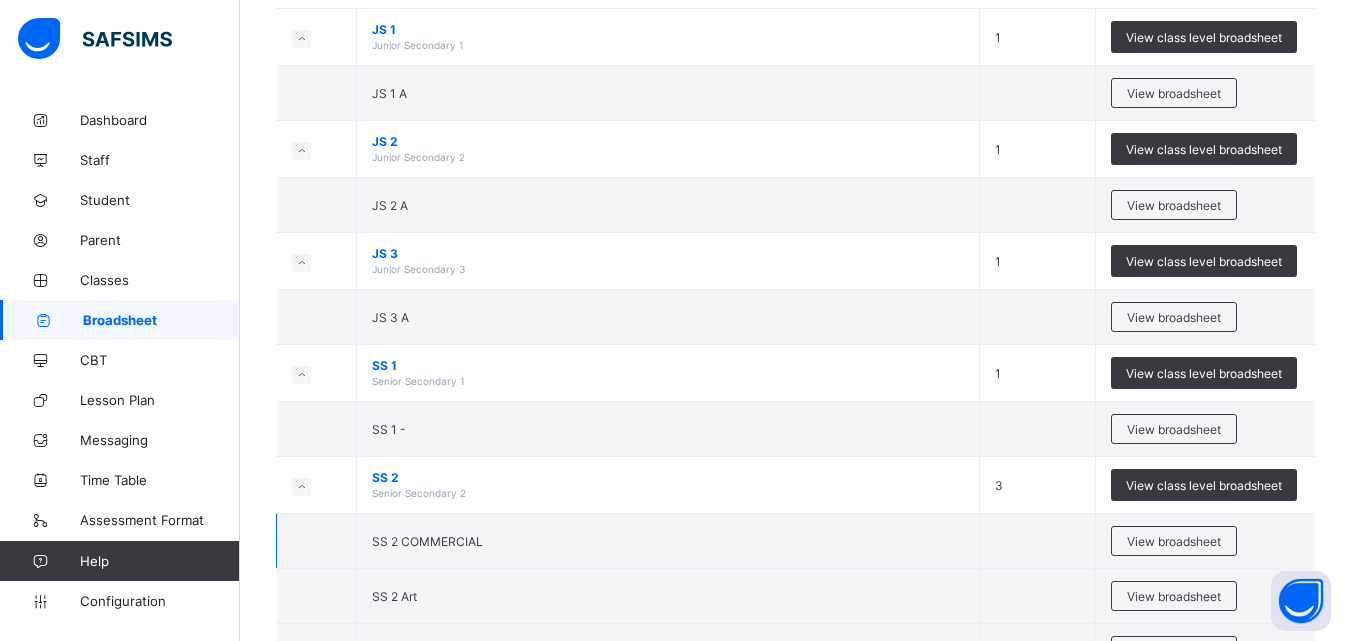 scroll, scrollTop: 314, scrollLeft: 0, axis: vertical 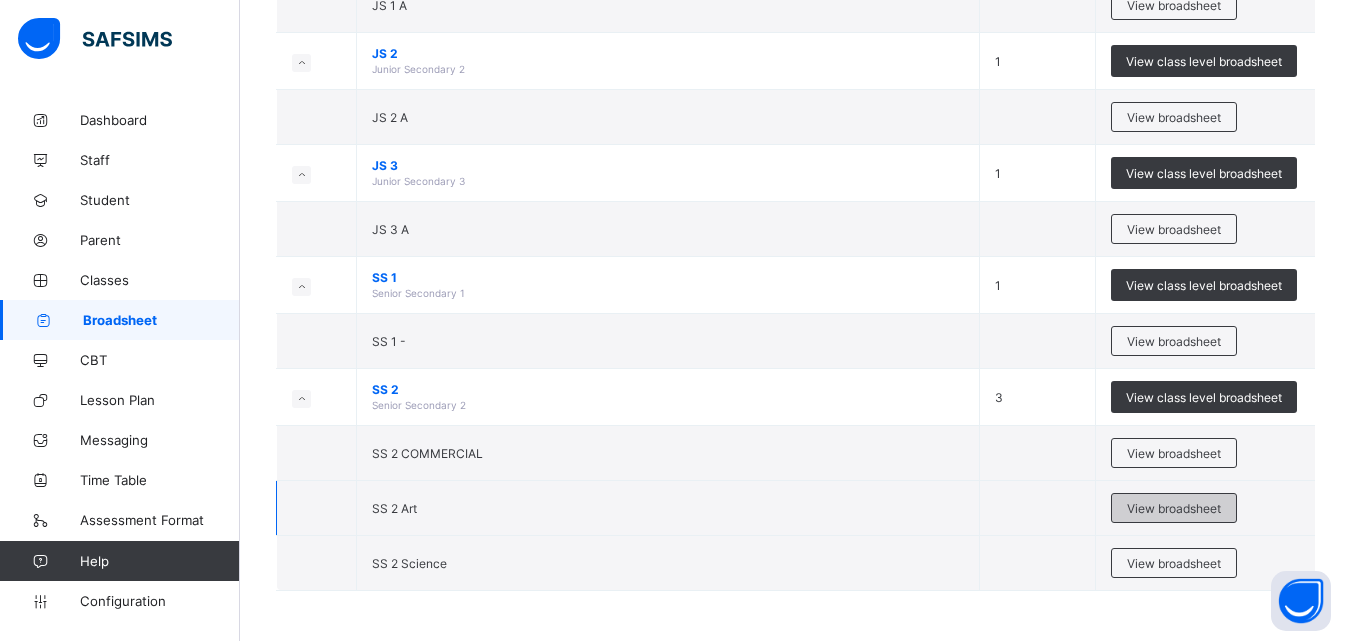 click on "View broadsheet" at bounding box center (1174, 508) 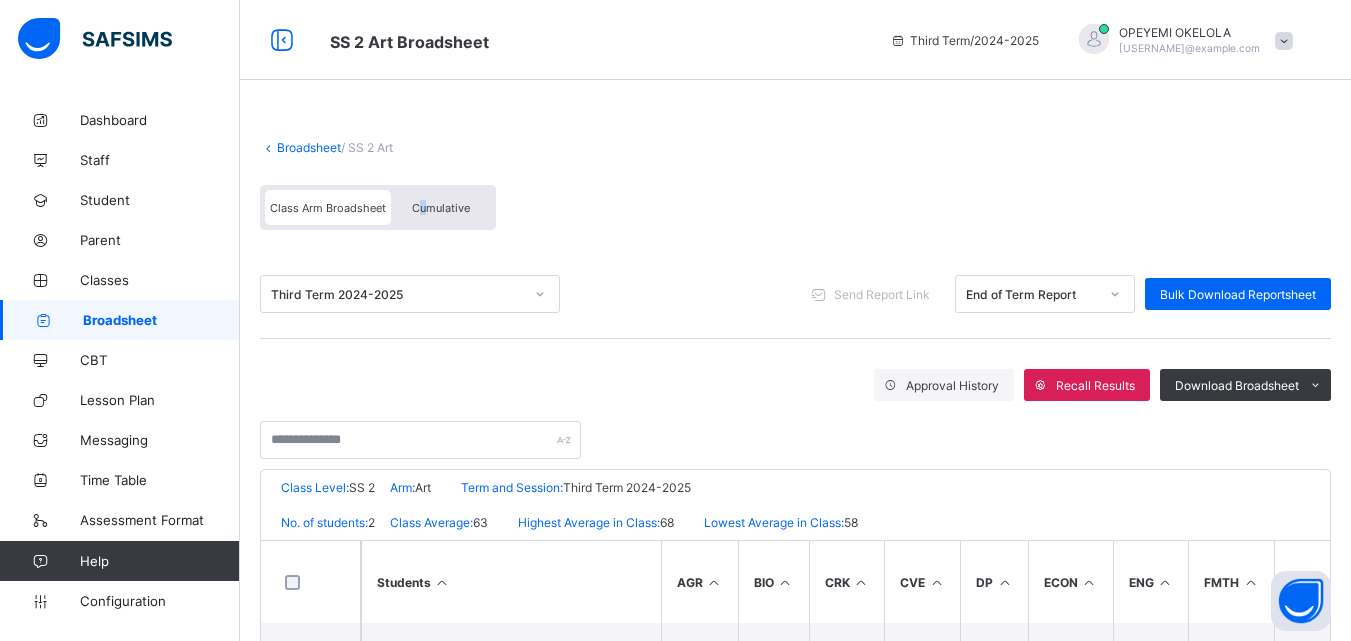 click on "Cumulative" at bounding box center [441, 208] 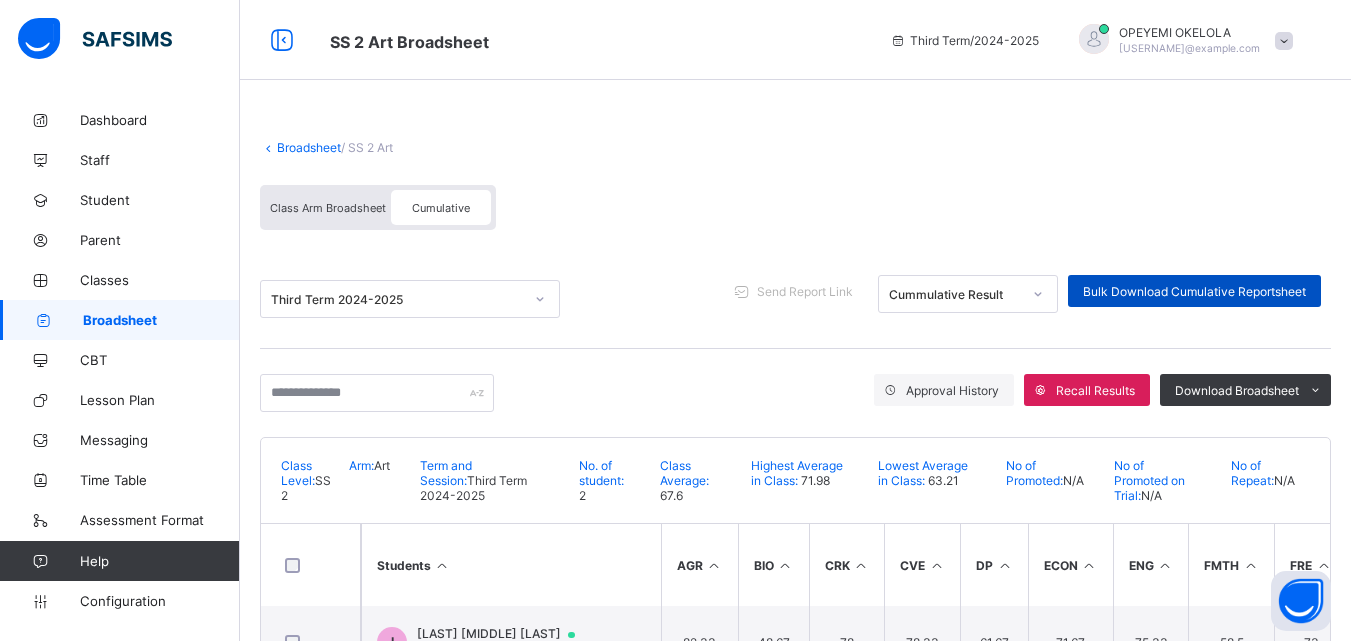 click on "Bulk Download Cumulative Reportsheet" at bounding box center [1194, 291] 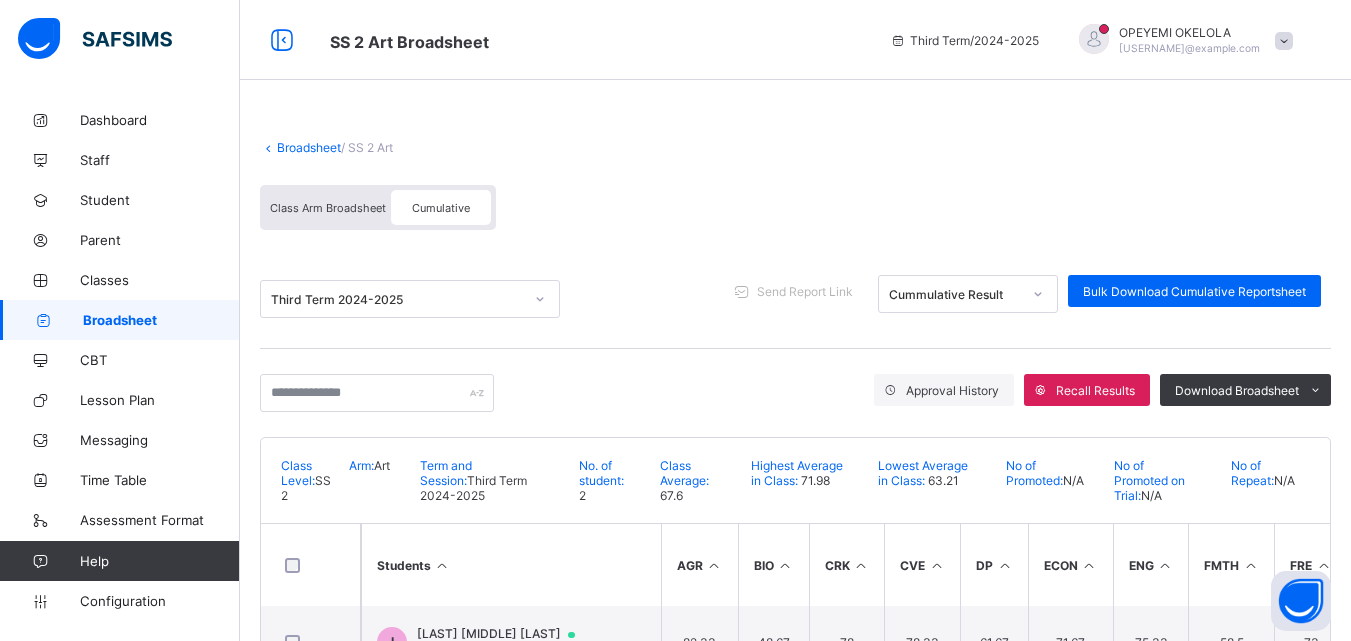 click on "Broadsheet" at bounding box center (309, 147) 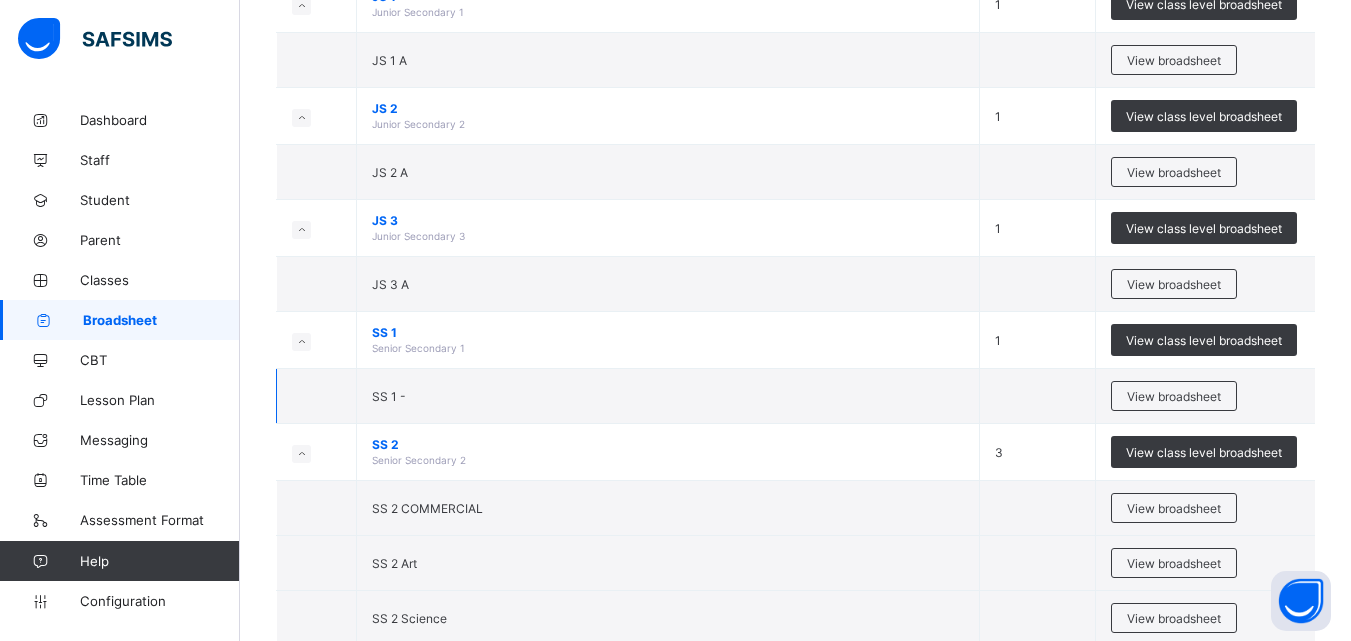 scroll, scrollTop: 314, scrollLeft: 0, axis: vertical 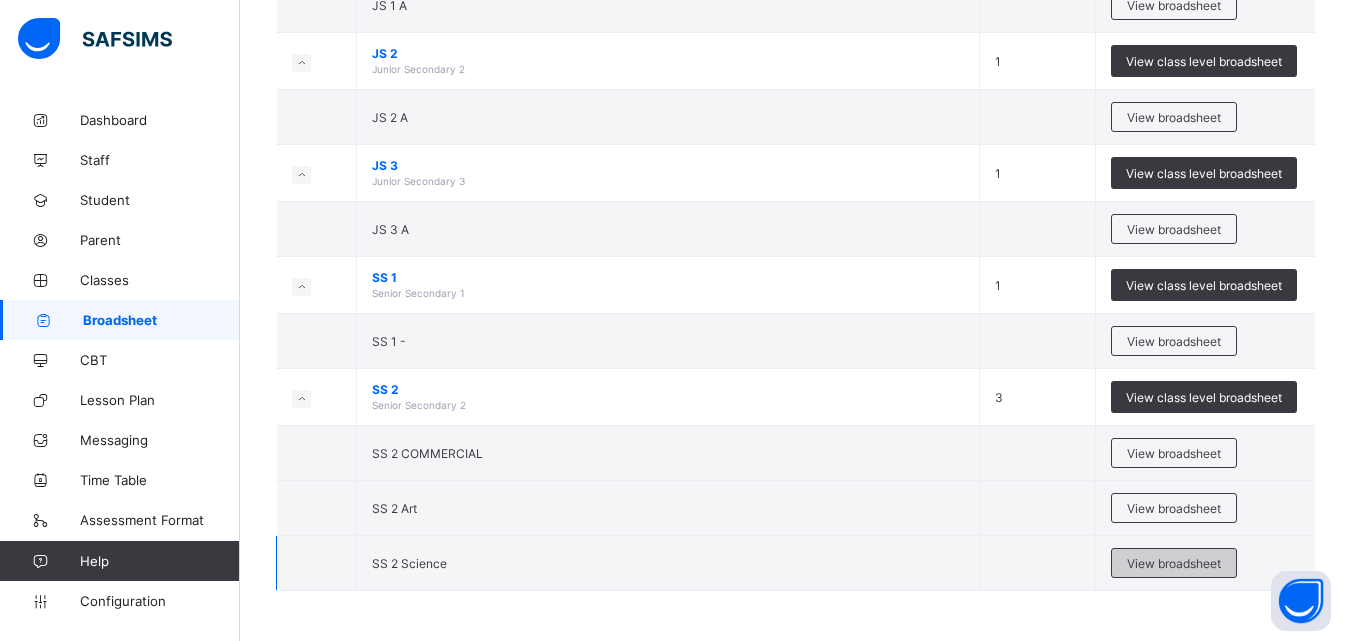 click on "View broadsheet" at bounding box center (1174, 563) 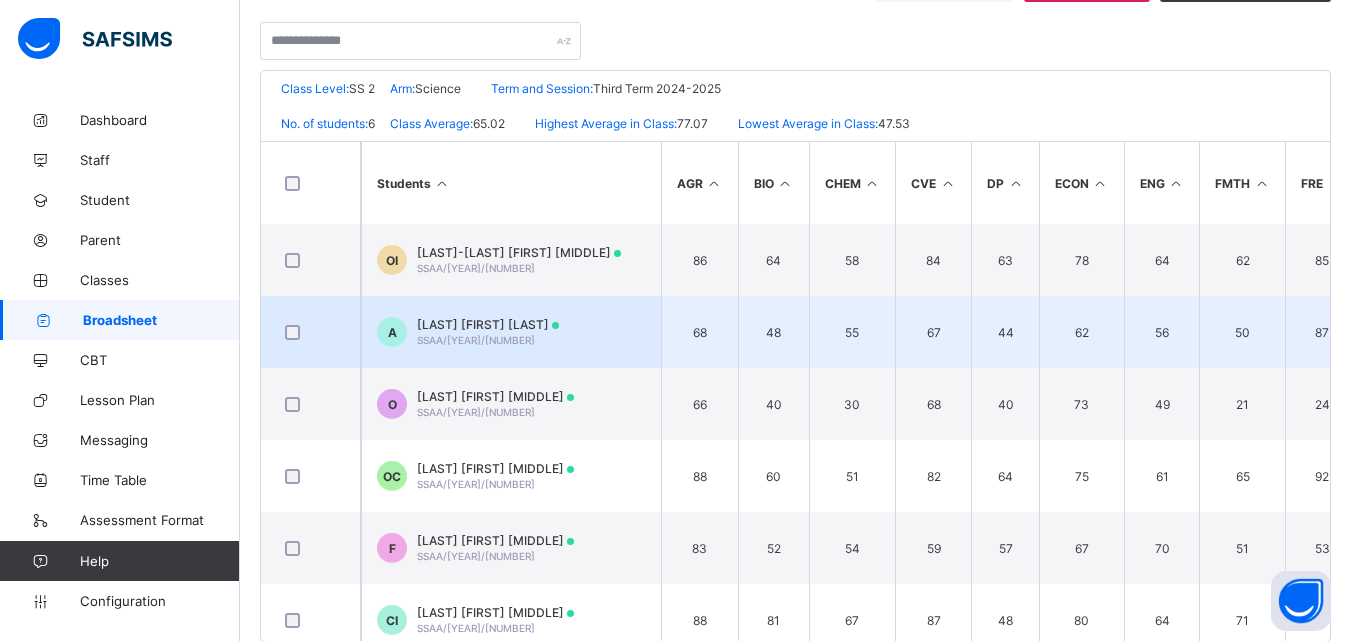 scroll, scrollTop: 440, scrollLeft: 0, axis: vertical 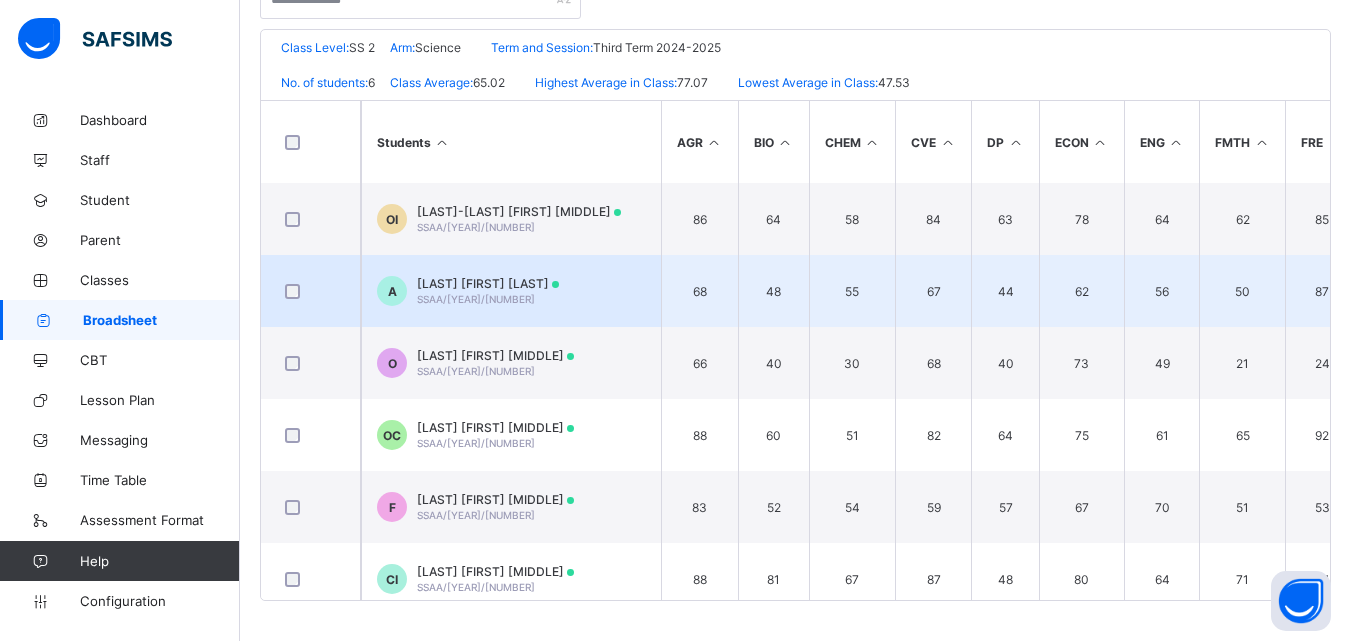 click on "[LAST]  [FIRST]  [LAST]" at bounding box center (488, 283) 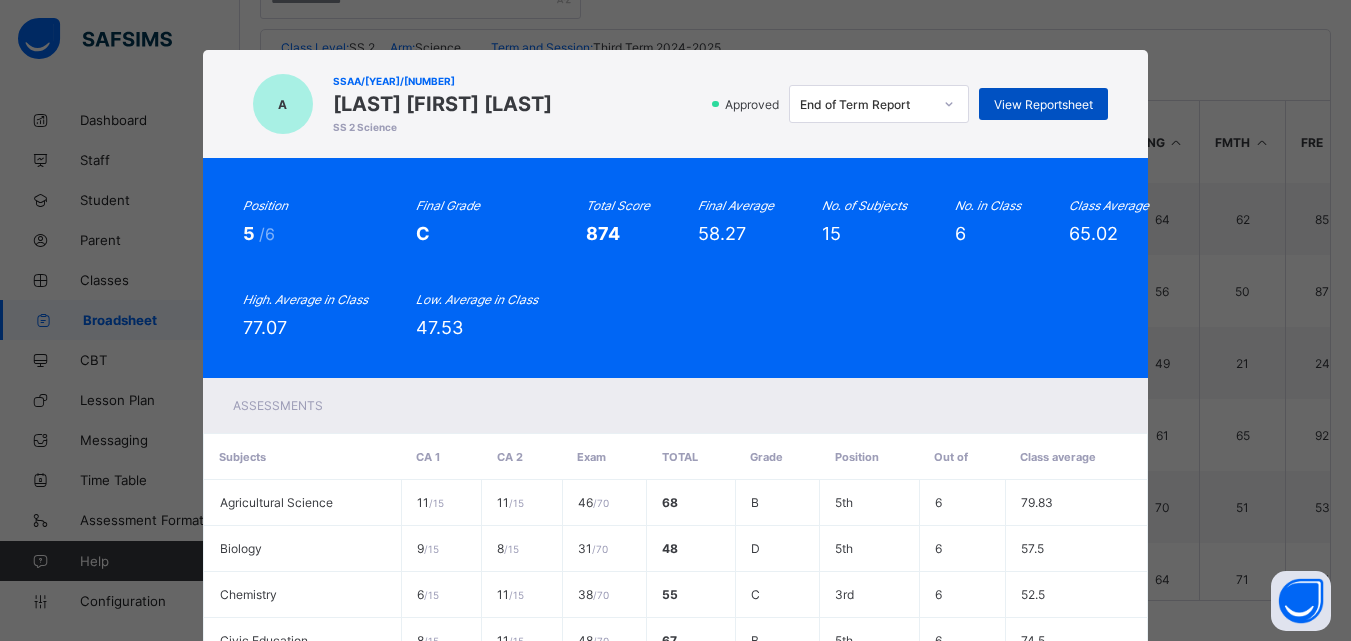click on "View Reportsheet" at bounding box center (1043, 104) 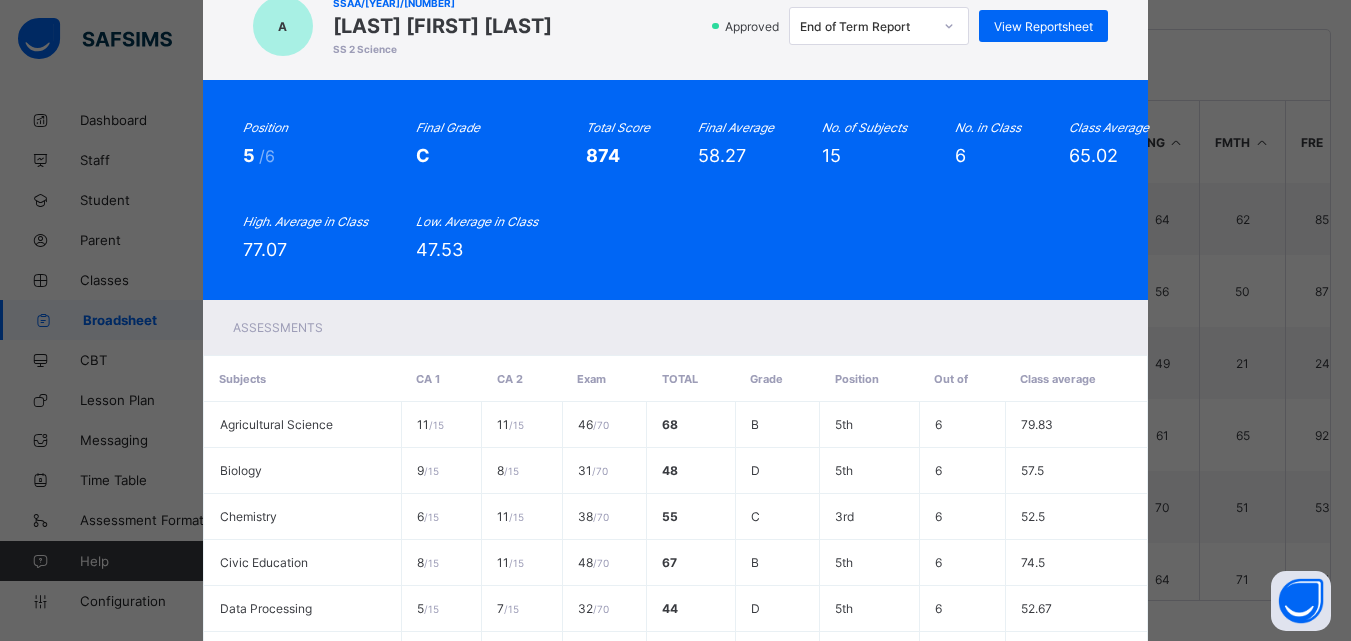 scroll, scrollTop: 724, scrollLeft: 0, axis: vertical 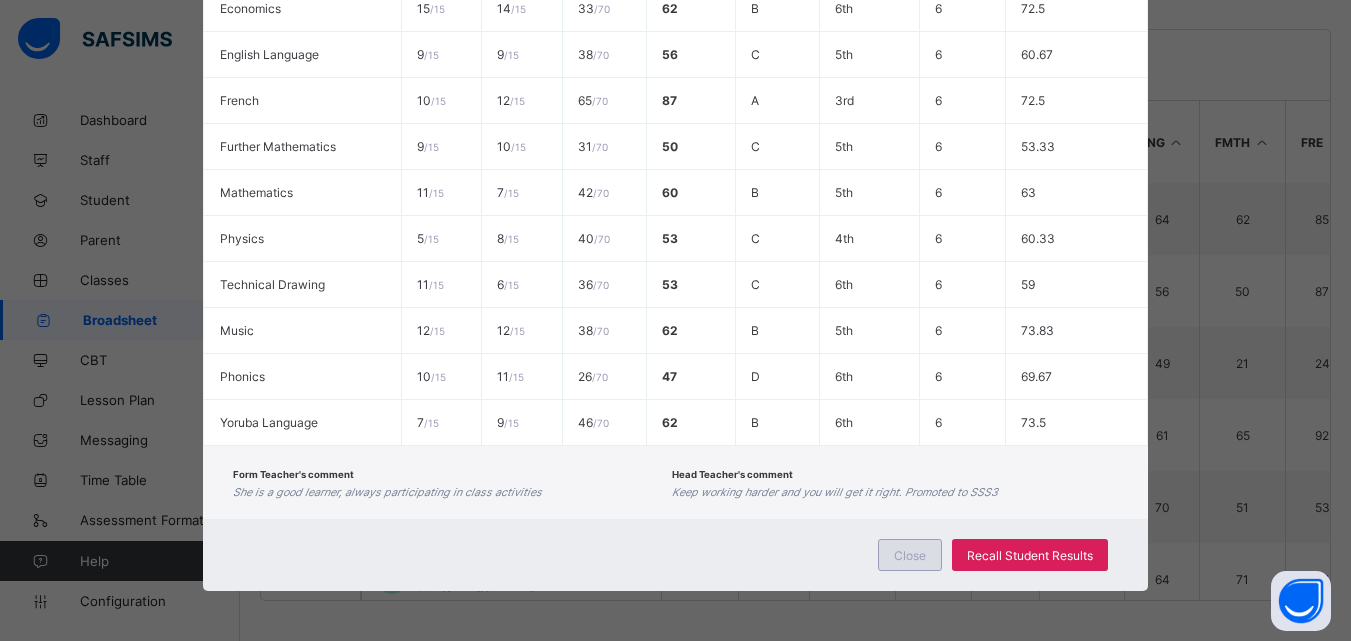 click on "Close" at bounding box center [910, 555] 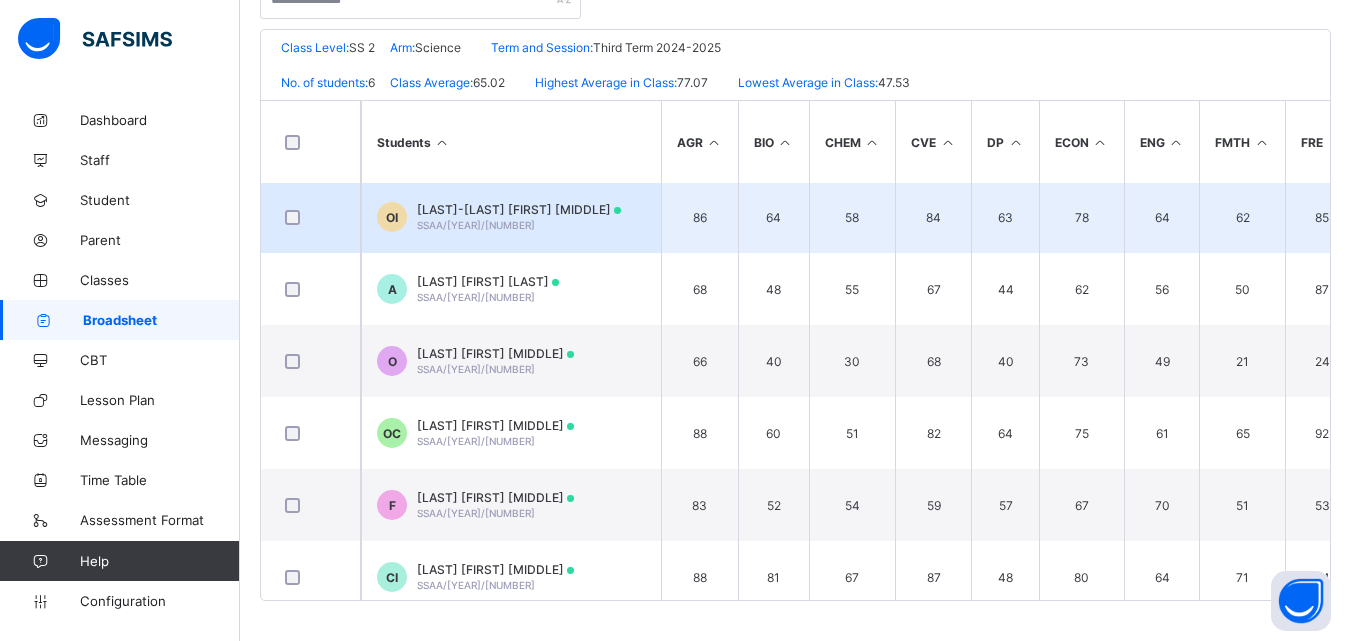 scroll, scrollTop: 0, scrollLeft: 0, axis: both 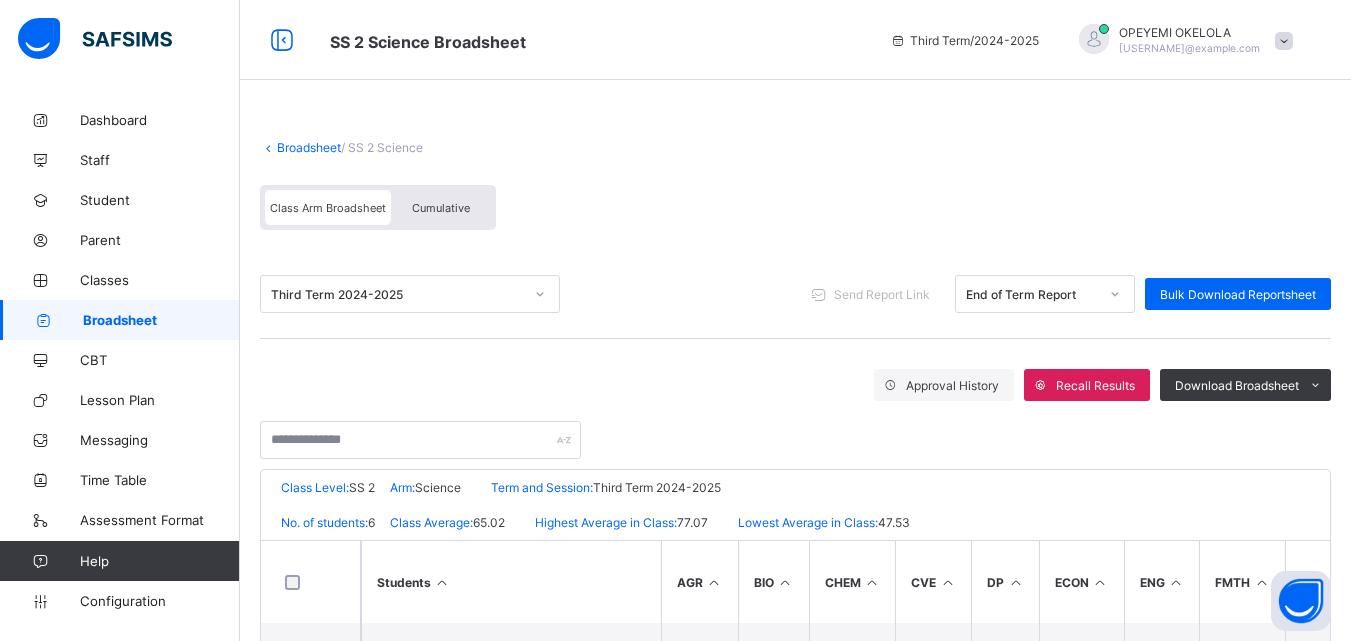 click on "Broadsheet" at bounding box center (309, 147) 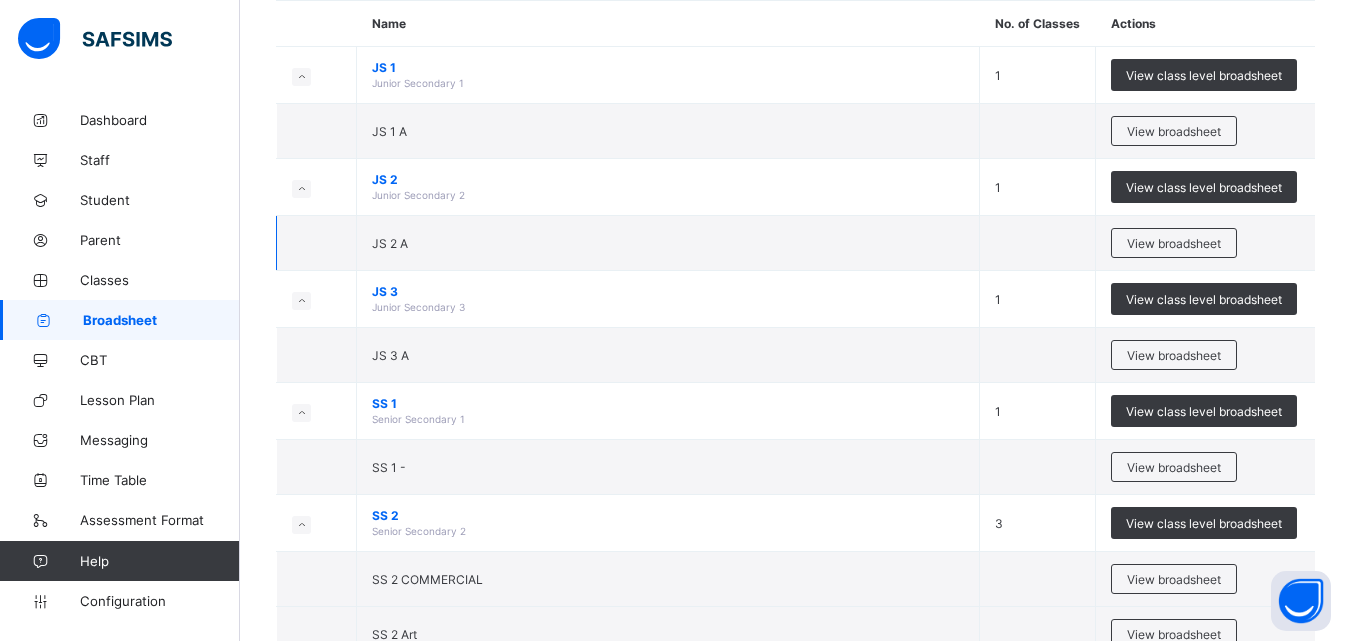 scroll, scrollTop: 0, scrollLeft: 0, axis: both 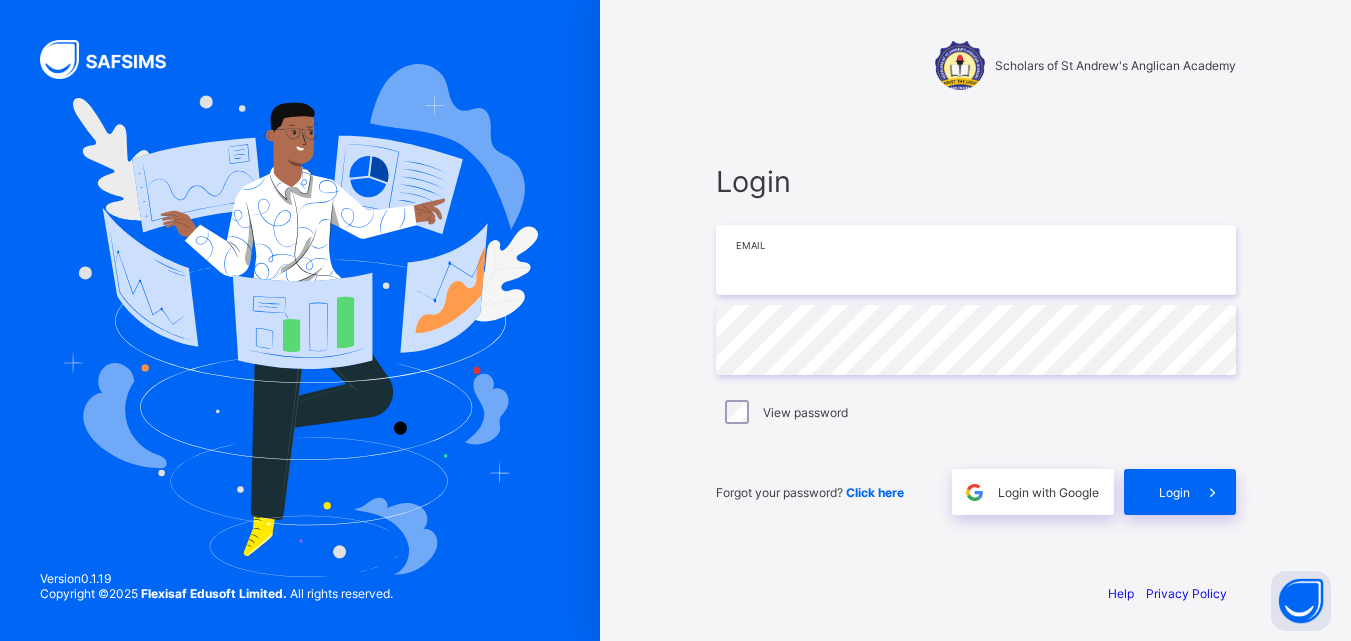 type on "**********" 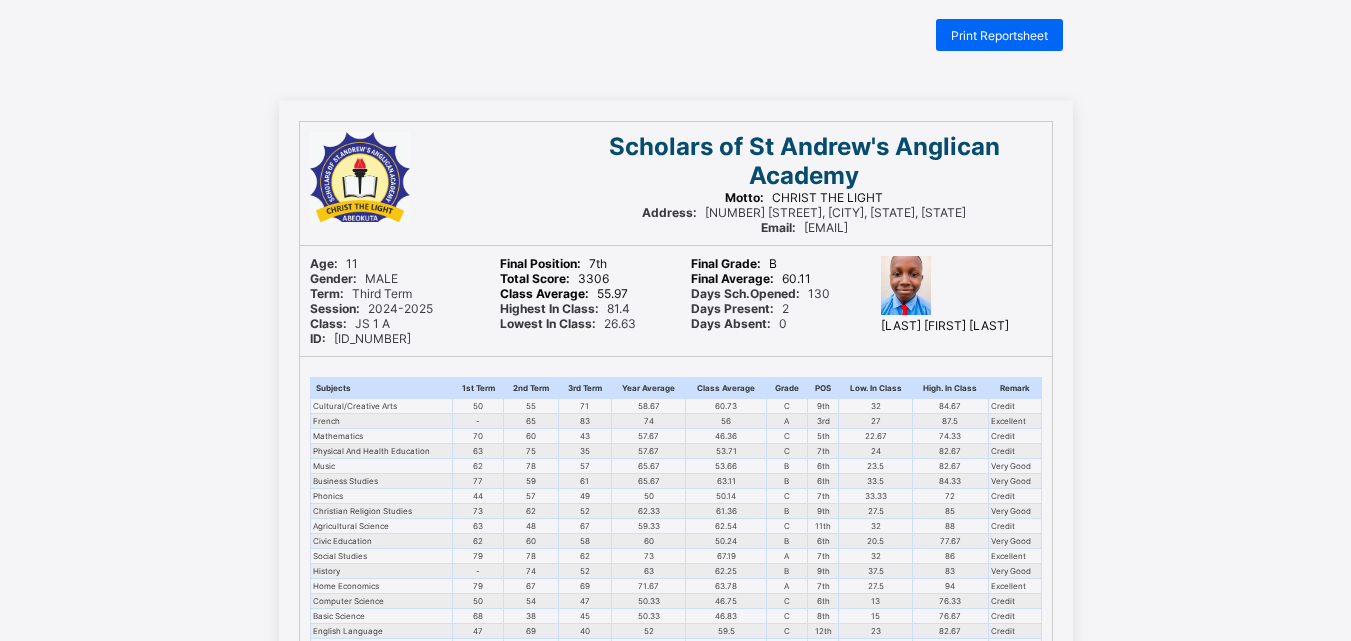 scroll, scrollTop: 0, scrollLeft: 0, axis: both 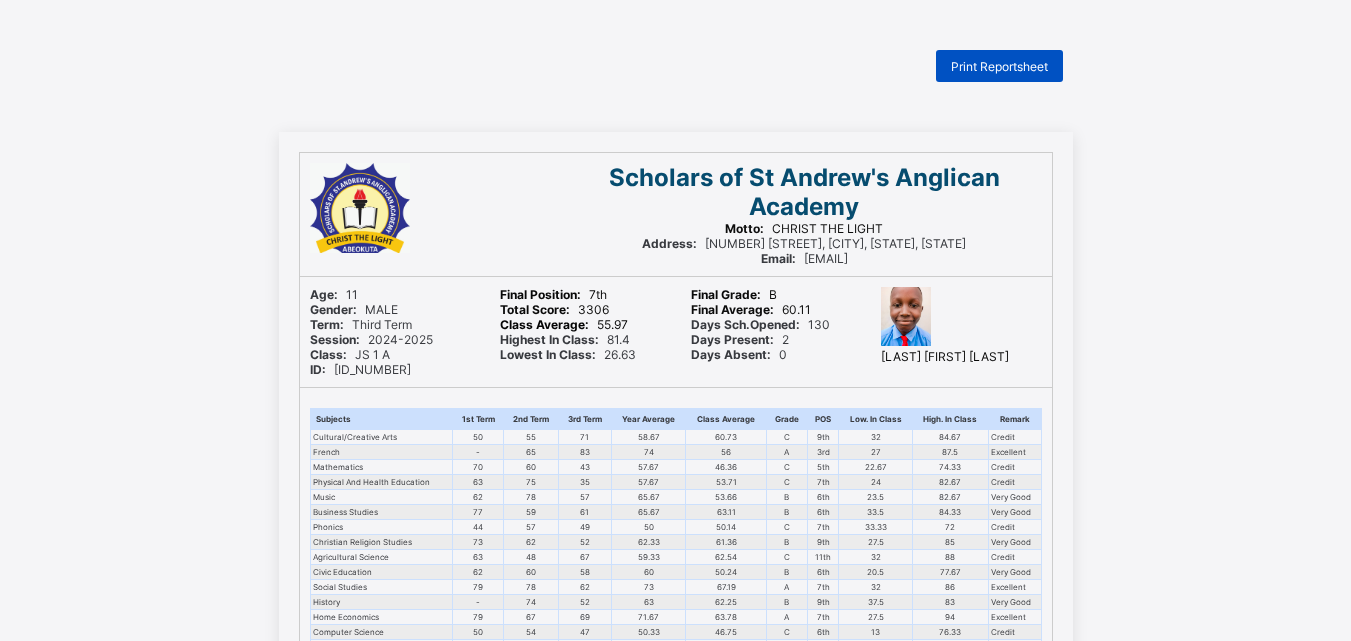 click on "Print Reportsheet" at bounding box center (999, 66) 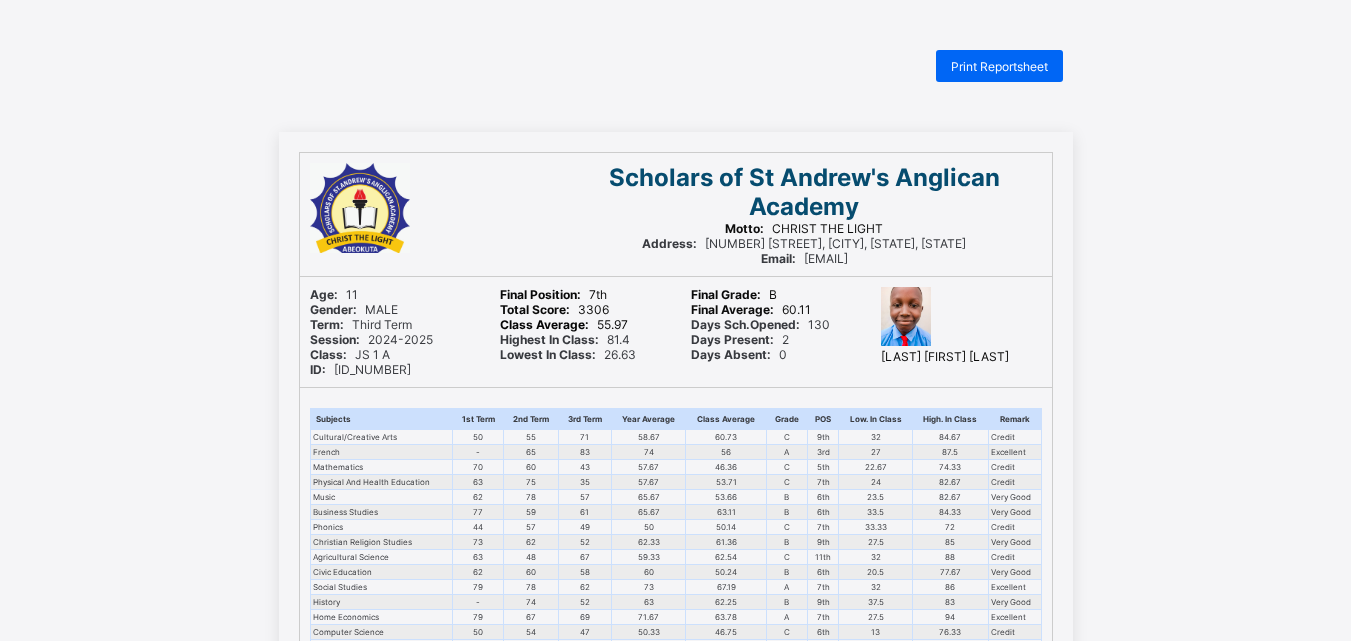 scroll, scrollTop: 0, scrollLeft: 0, axis: both 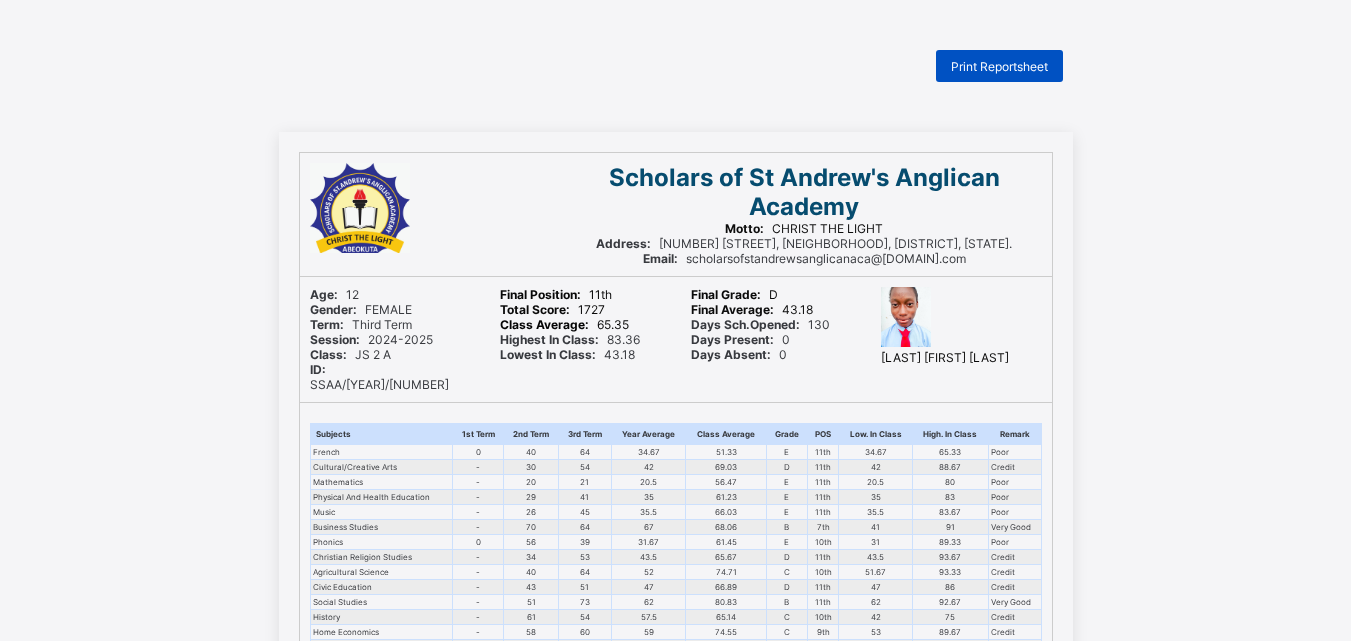 click on "Print Reportsheet" at bounding box center (999, 66) 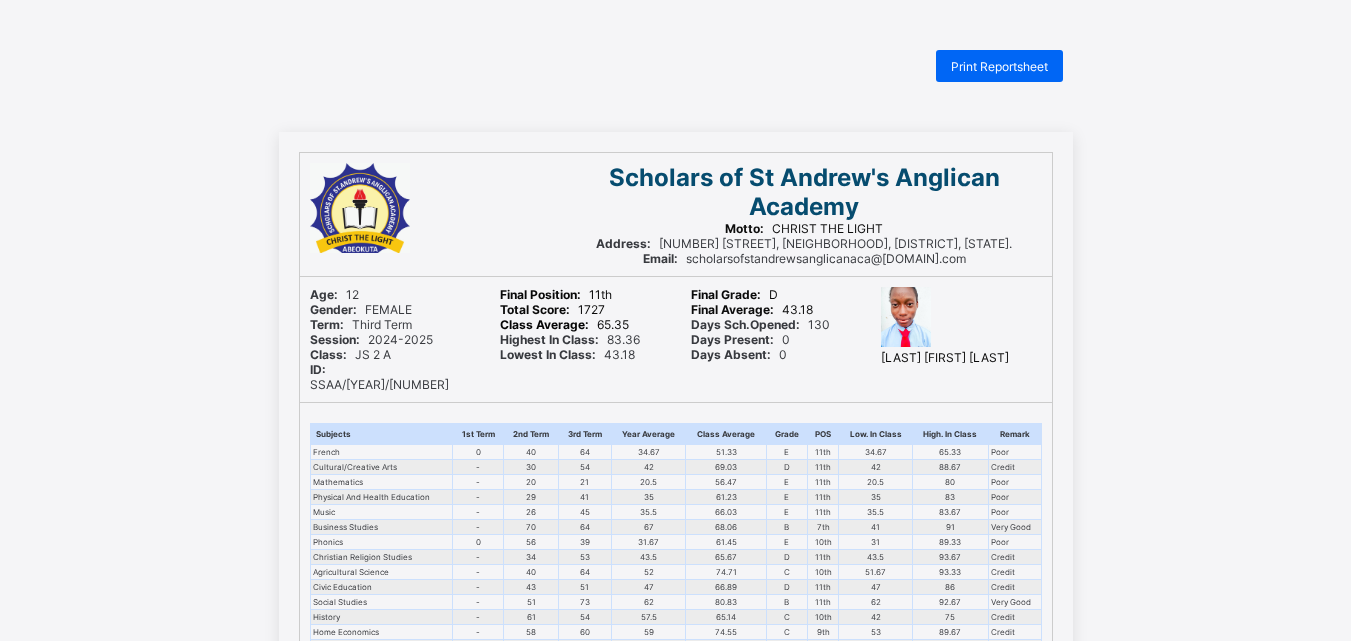 scroll, scrollTop: 0, scrollLeft: 0, axis: both 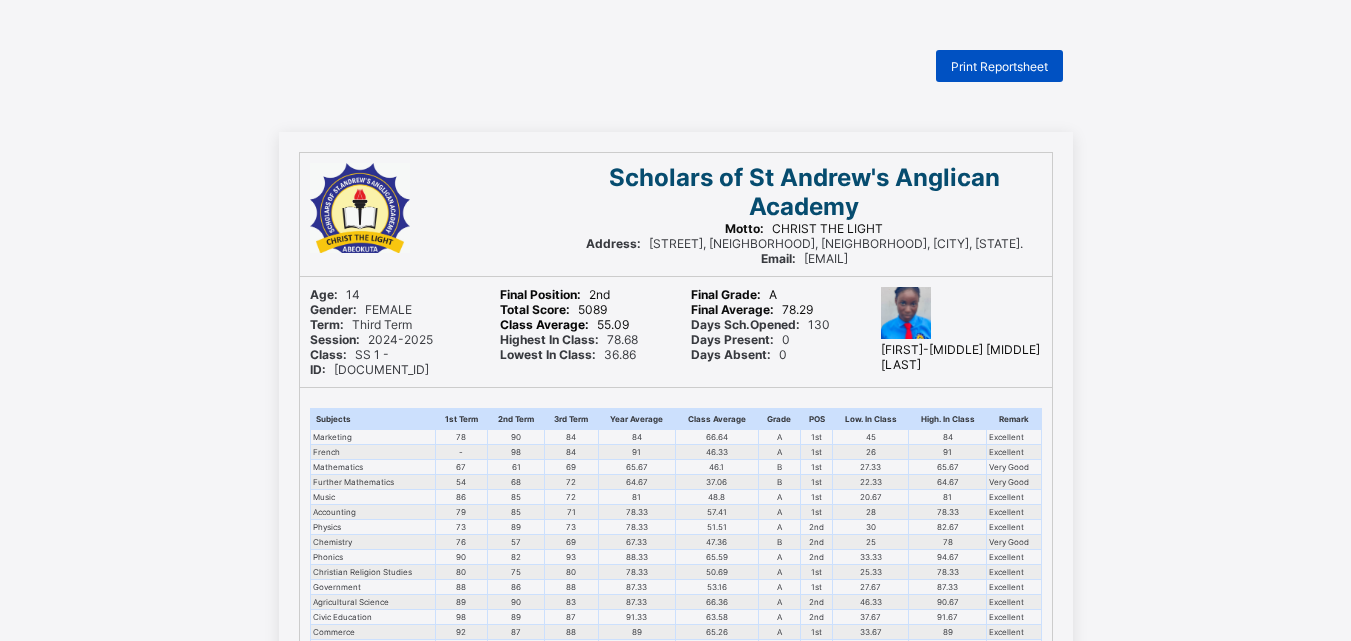 click on "Print Reportsheet" at bounding box center [999, 66] 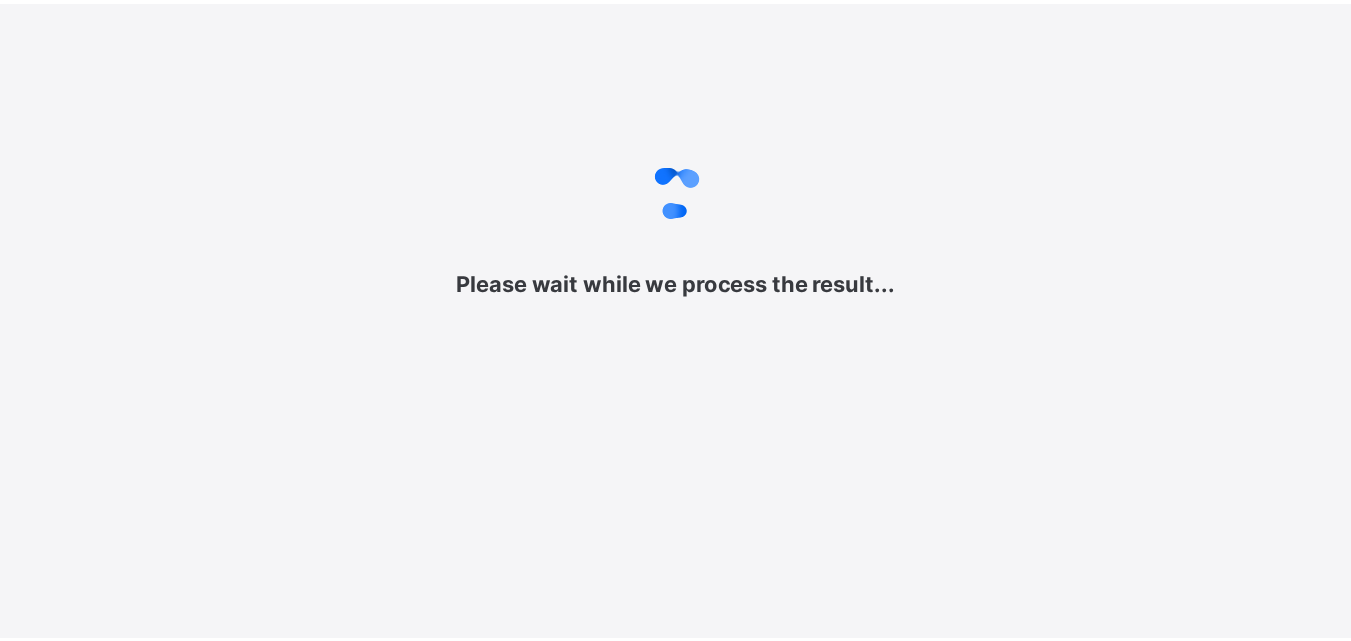 scroll, scrollTop: 0, scrollLeft: 0, axis: both 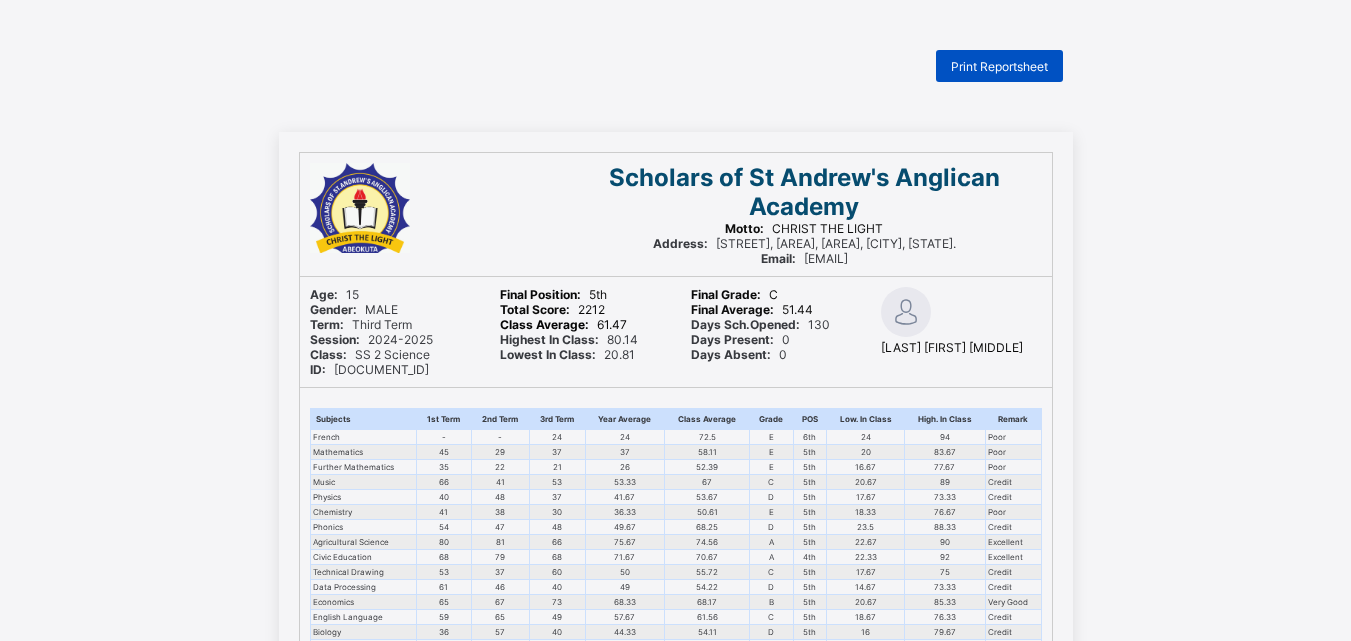 click on "Print Reportsheet" at bounding box center (999, 66) 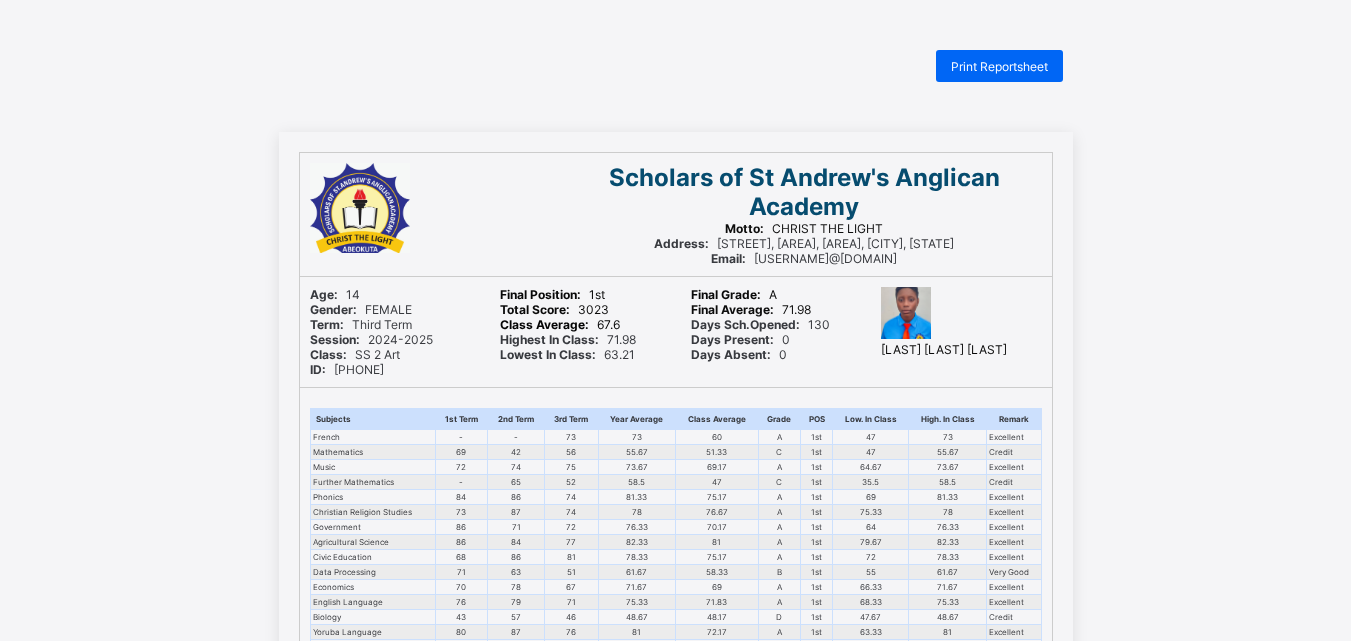 scroll, scrollTop: 0, scrollLeft: 0, axis: both 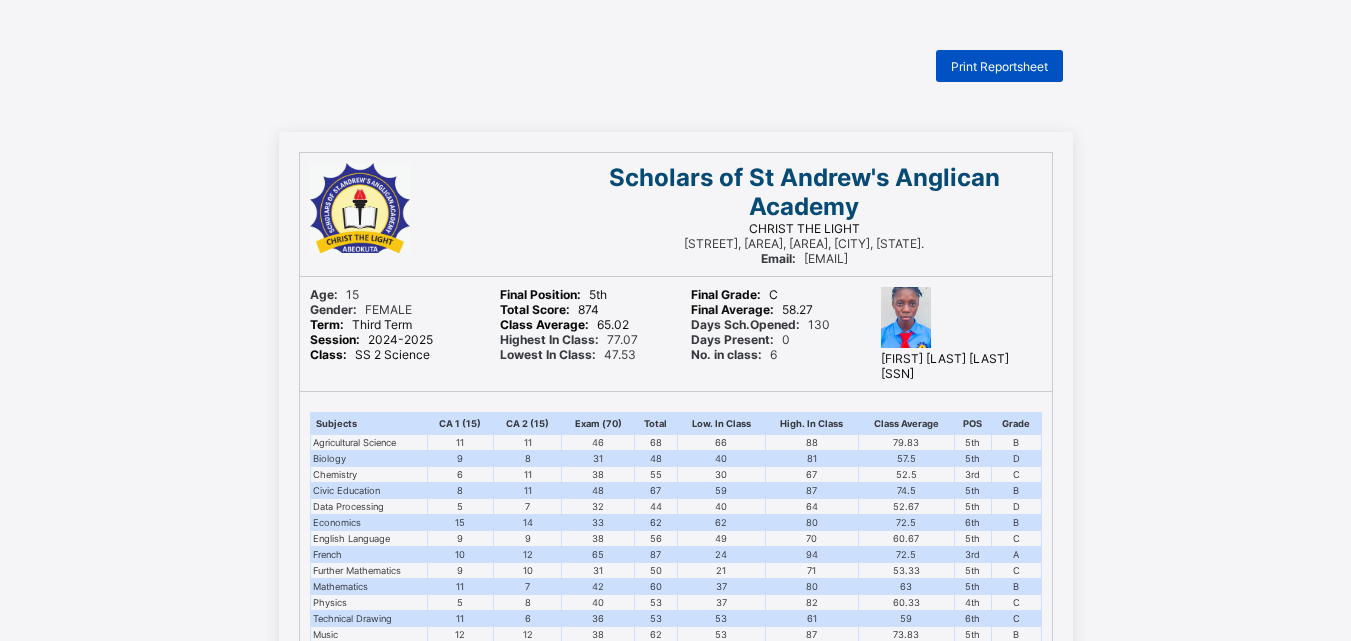 click on "Print Reportsheet" at bounding box center (999, 66) 